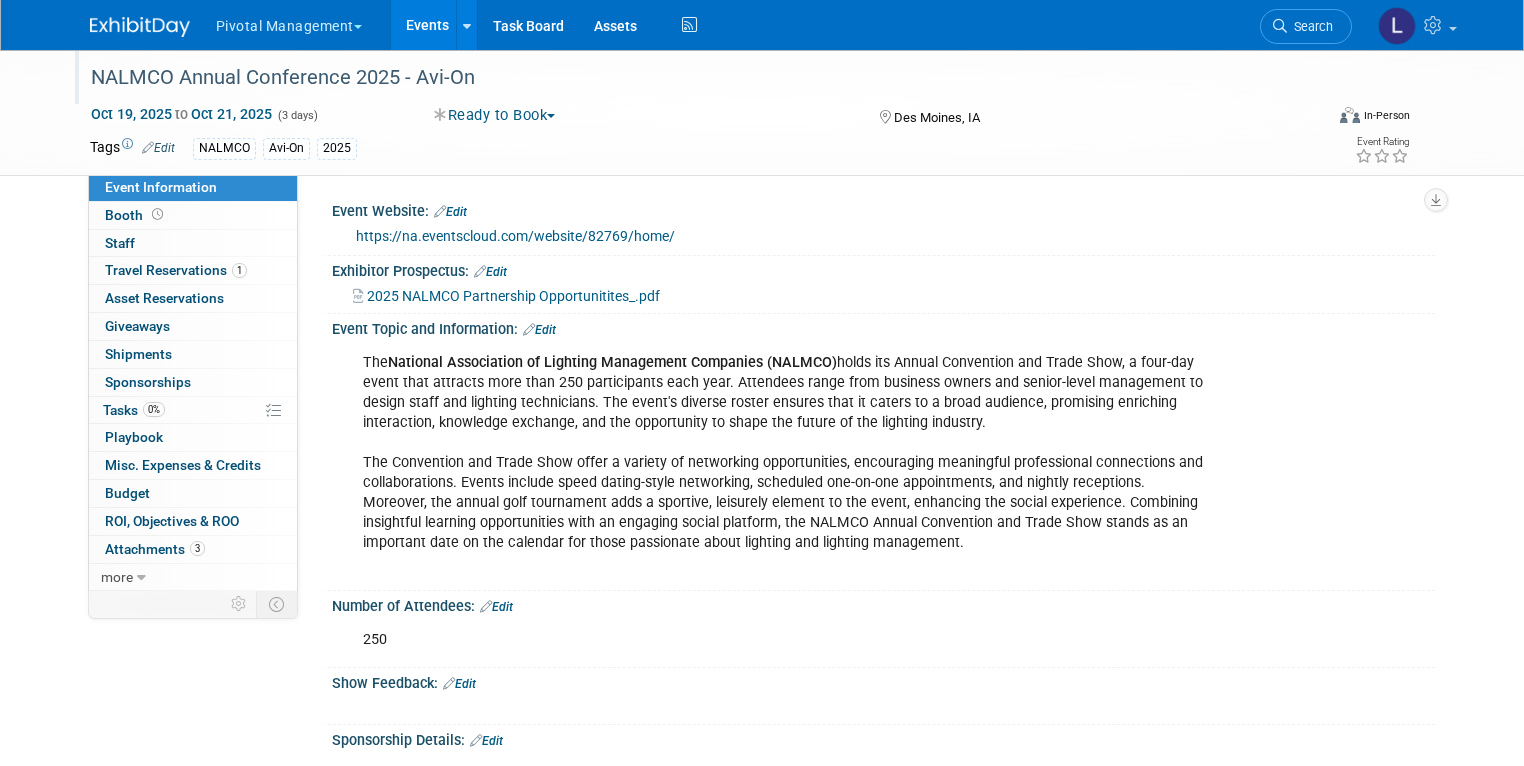 scroll, scrollTop: 1423, scrollLeft: 0, axis: vertical 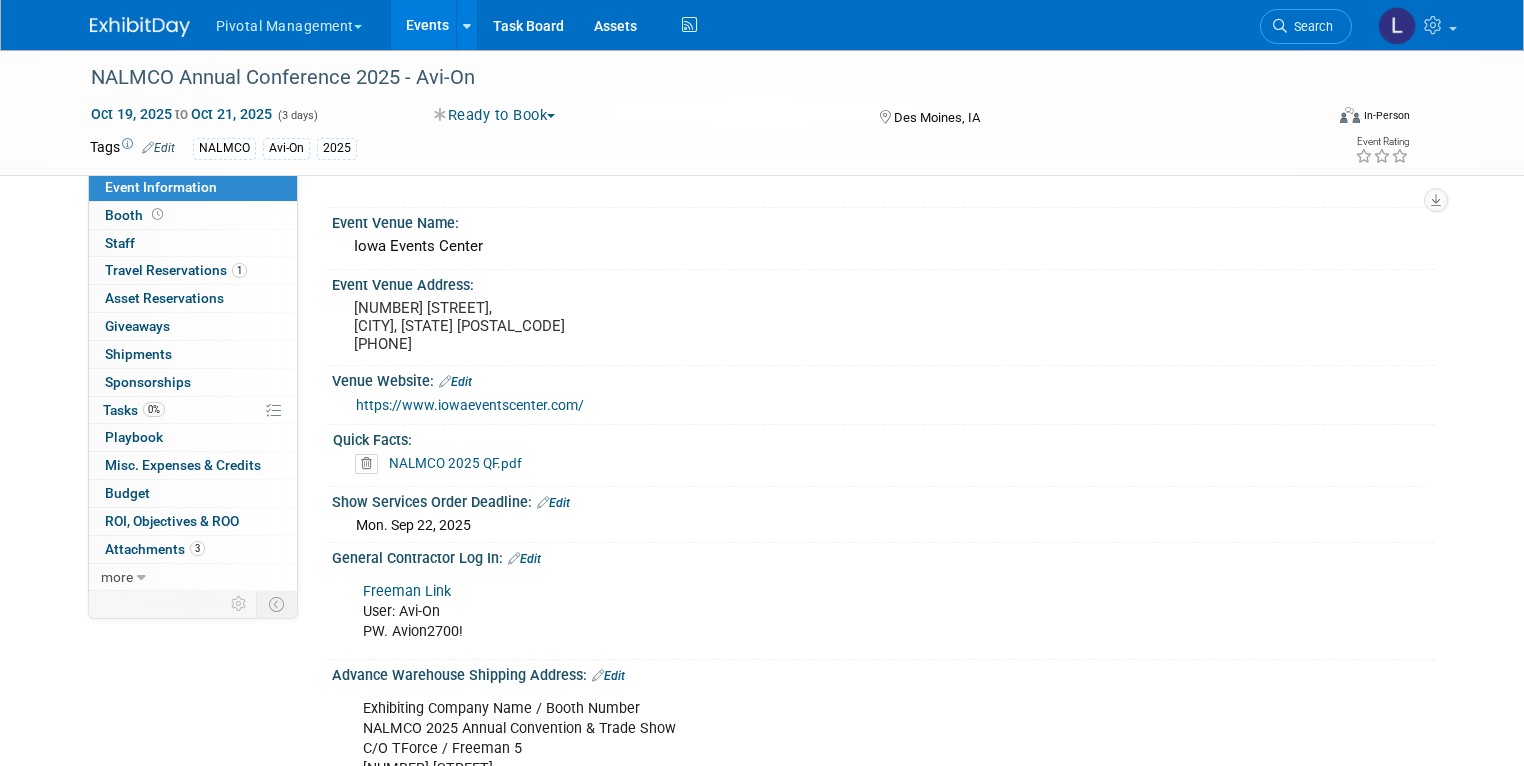 click on "Events" at bounding box center [427, 25] 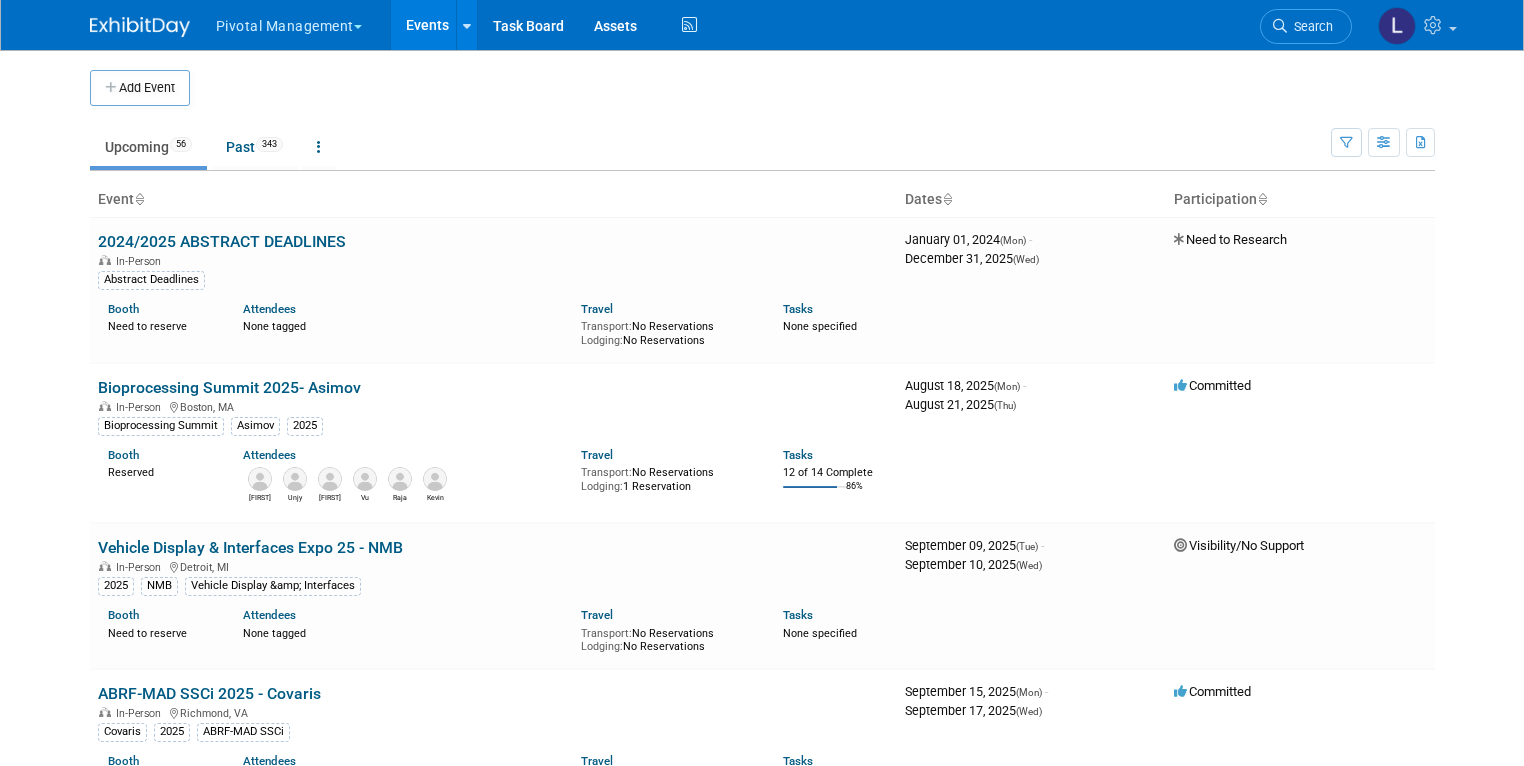 scroll, scrollTop: 0, scrollLeft: 0, axis: both 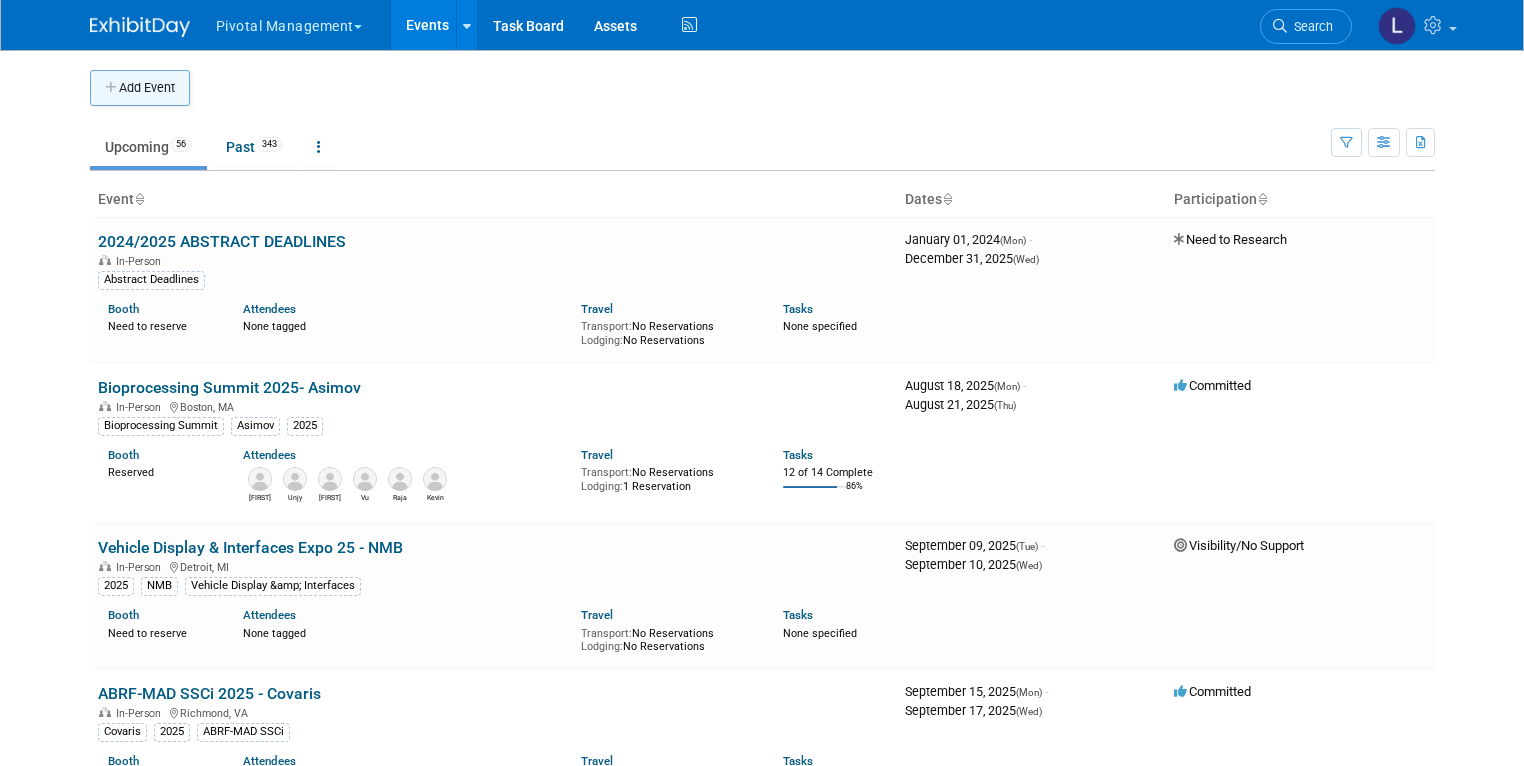 click at bounding box center [112, 88] 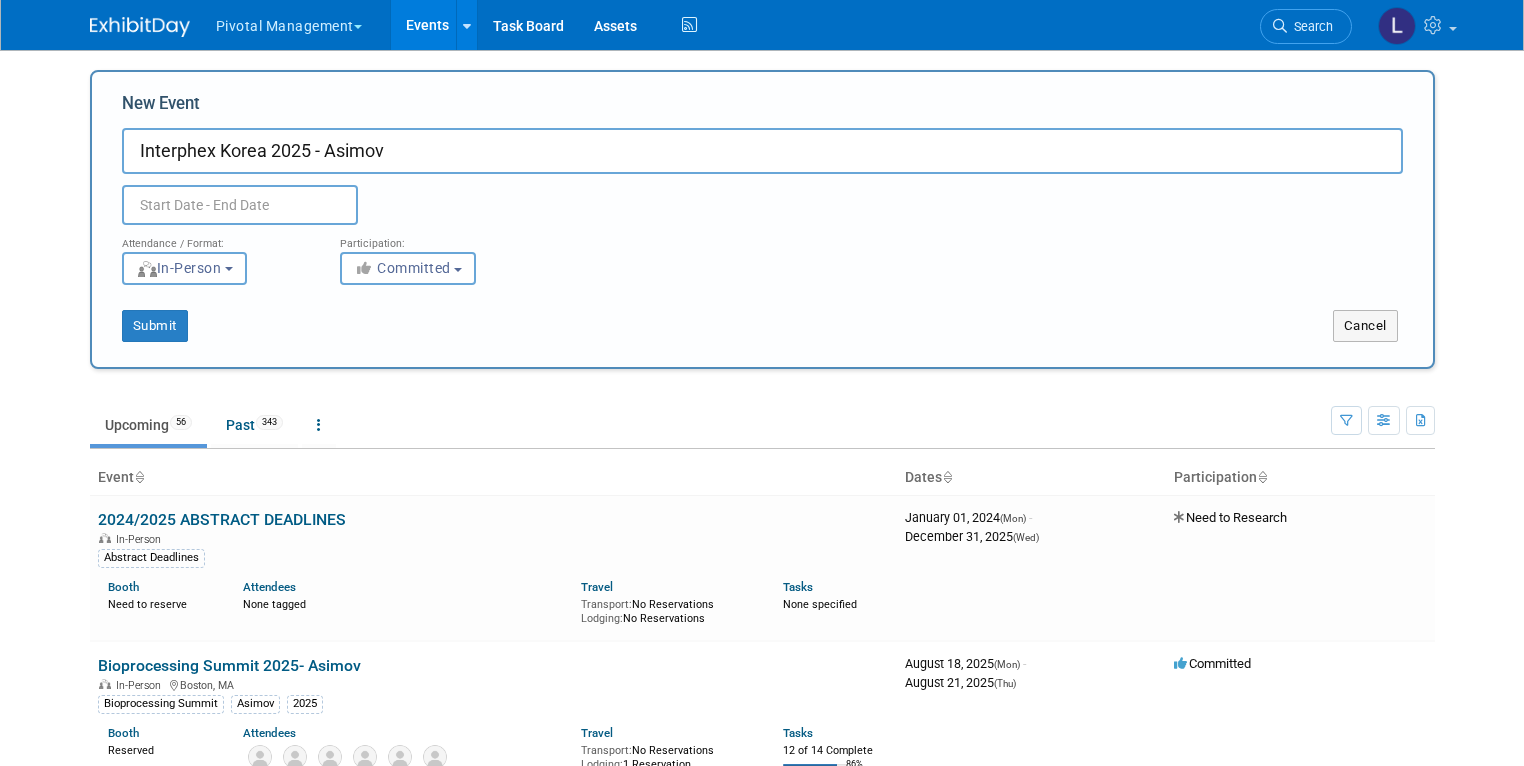 type on "Interphex Korea 2025 - Asimov" 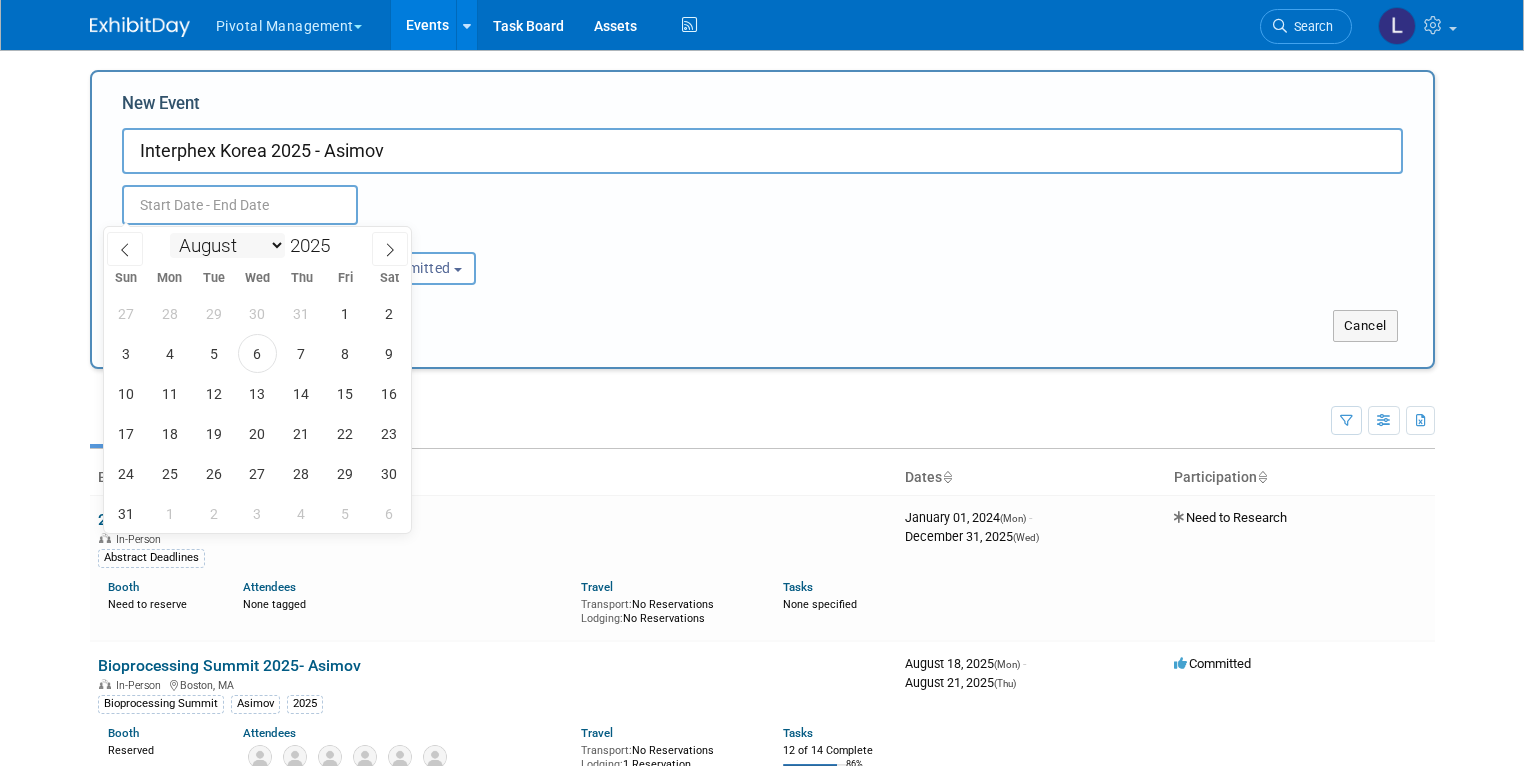 click on "January February March April May June July August September October November December" at bounding box center [227, 245] 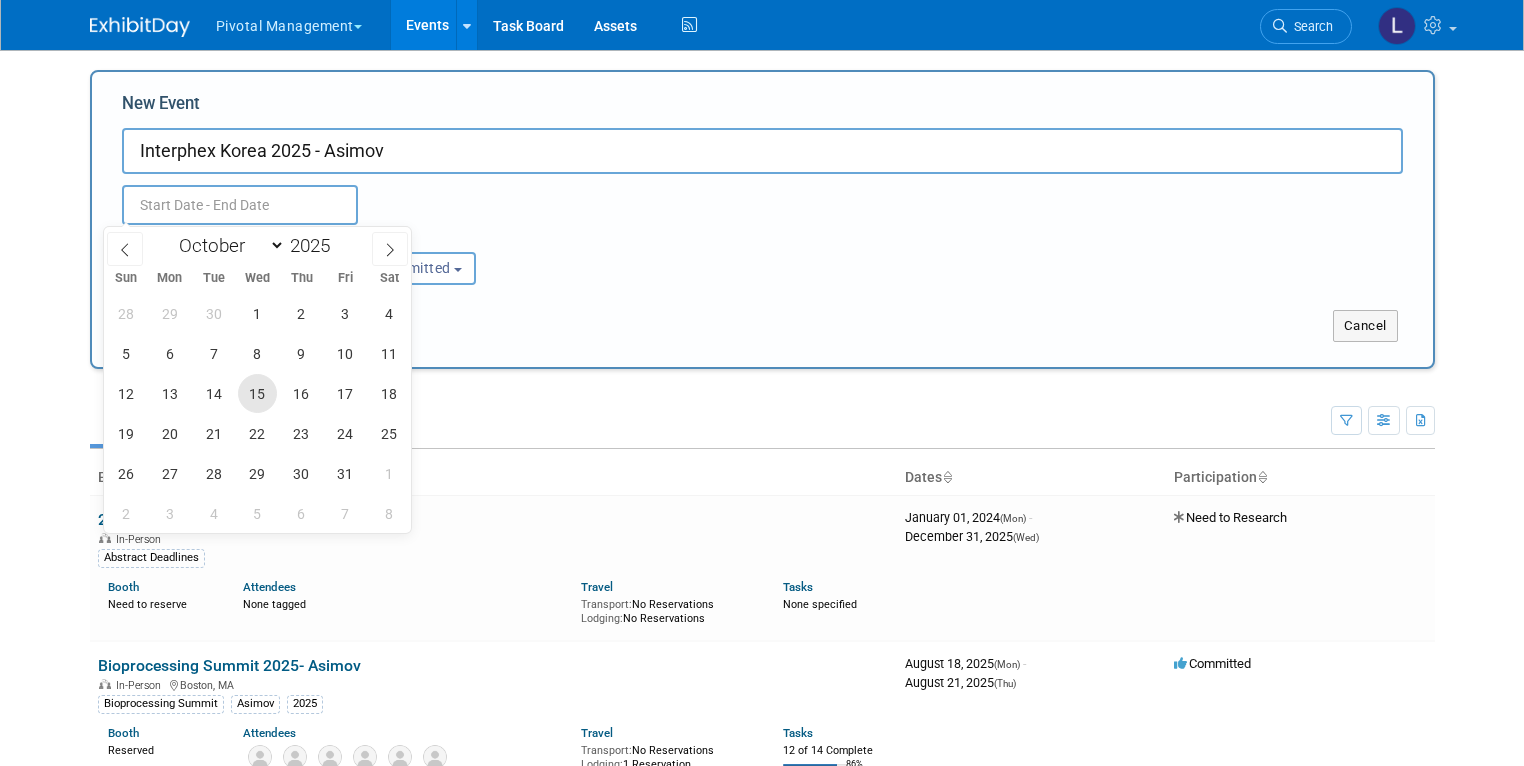 click on "15" at bounding box center [257, 393] 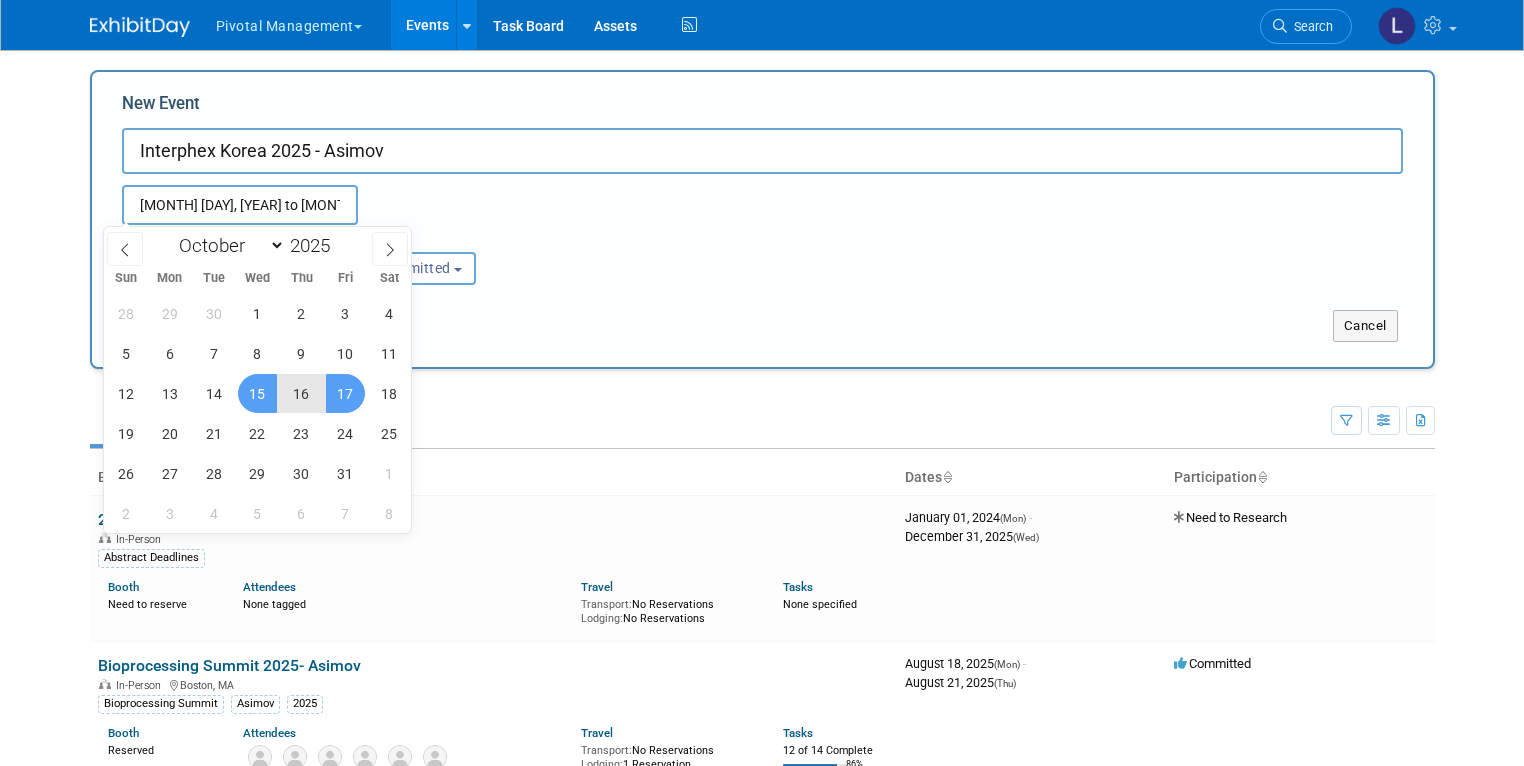click on "17" at bounding box center (345, 393) 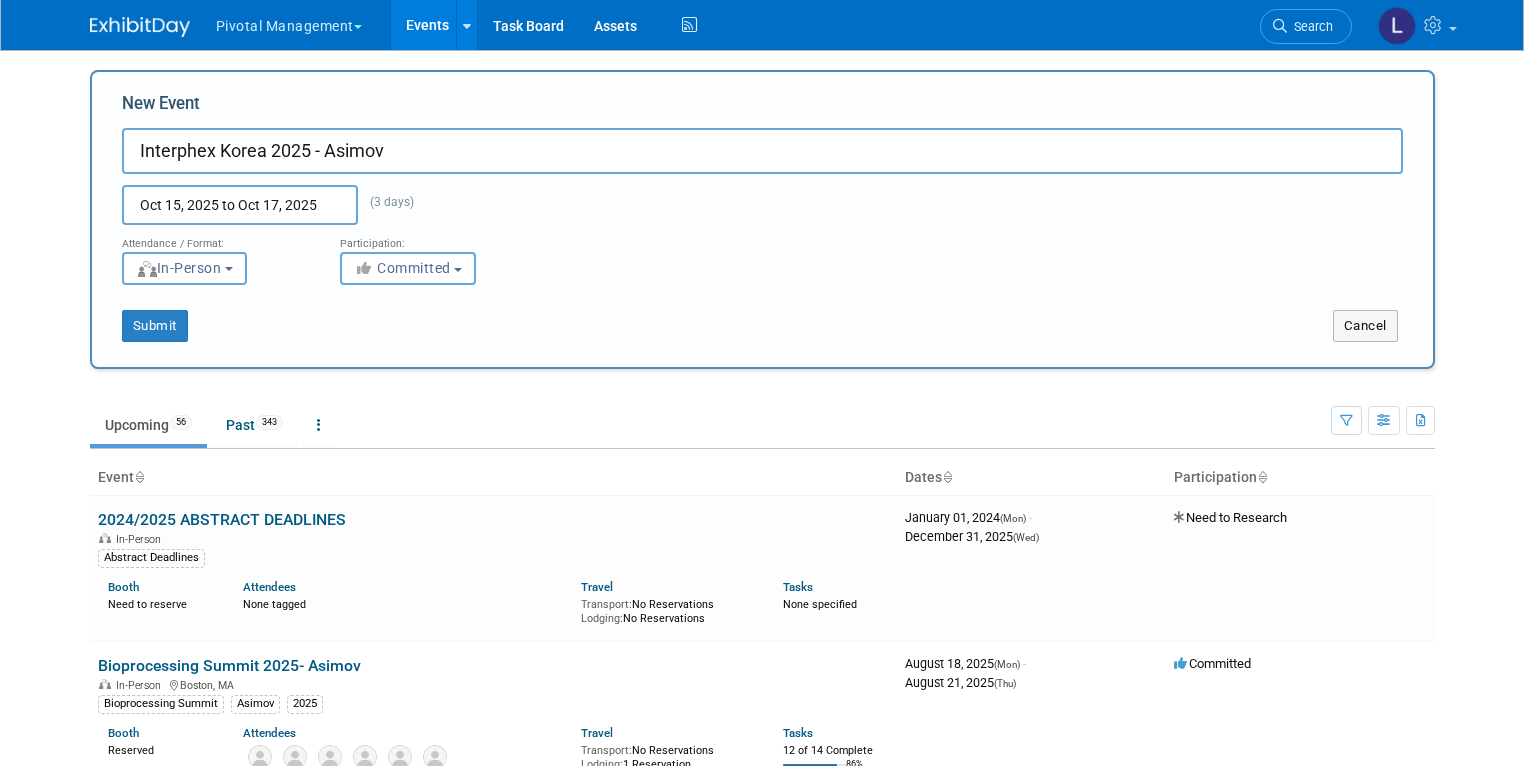 click on "Attendance / Format:
<img src="https://www.exhibitday.com/Images/Format-InPerson.png" style="width: 19px; margin-top: 2px; margin-bottom: 2px; margin-left: 2px; filter: grayscale(100%); opacity: 0.75;" />   In-Person
<img src="https://www.exhibitday.com/Images/Format-Virtual.png" style="width: 19px; margin-top: 2px; margin-bottom: 2px; margin-left: 2px; filter: grayscale(100%); opacity: 0.75;" />   Virtual
<img src="https://www.exhibitday.com/Images/Format-Hybrid.png" style="width: 19px; margin-top: 2px; margin-bottom: 2px; margin-left: 2px; filter: grayscale(100%); opacity: 0.75;" />   Hybrid
In-Person        In-Person      Virtual      Hybrid
Participation:
<i class="fas fa-thumbs-up" style="color: #a5a5a5; padding-right: 2px; min-width: 23px; text-align: center; width: 23px; display: inline-block;"></i> Committed
Committed      Committed    Considering    Need to Research    Visibility/No Support    Waiting on PO    Ready to Book    Attend Only" at bounding box center (762, 255) 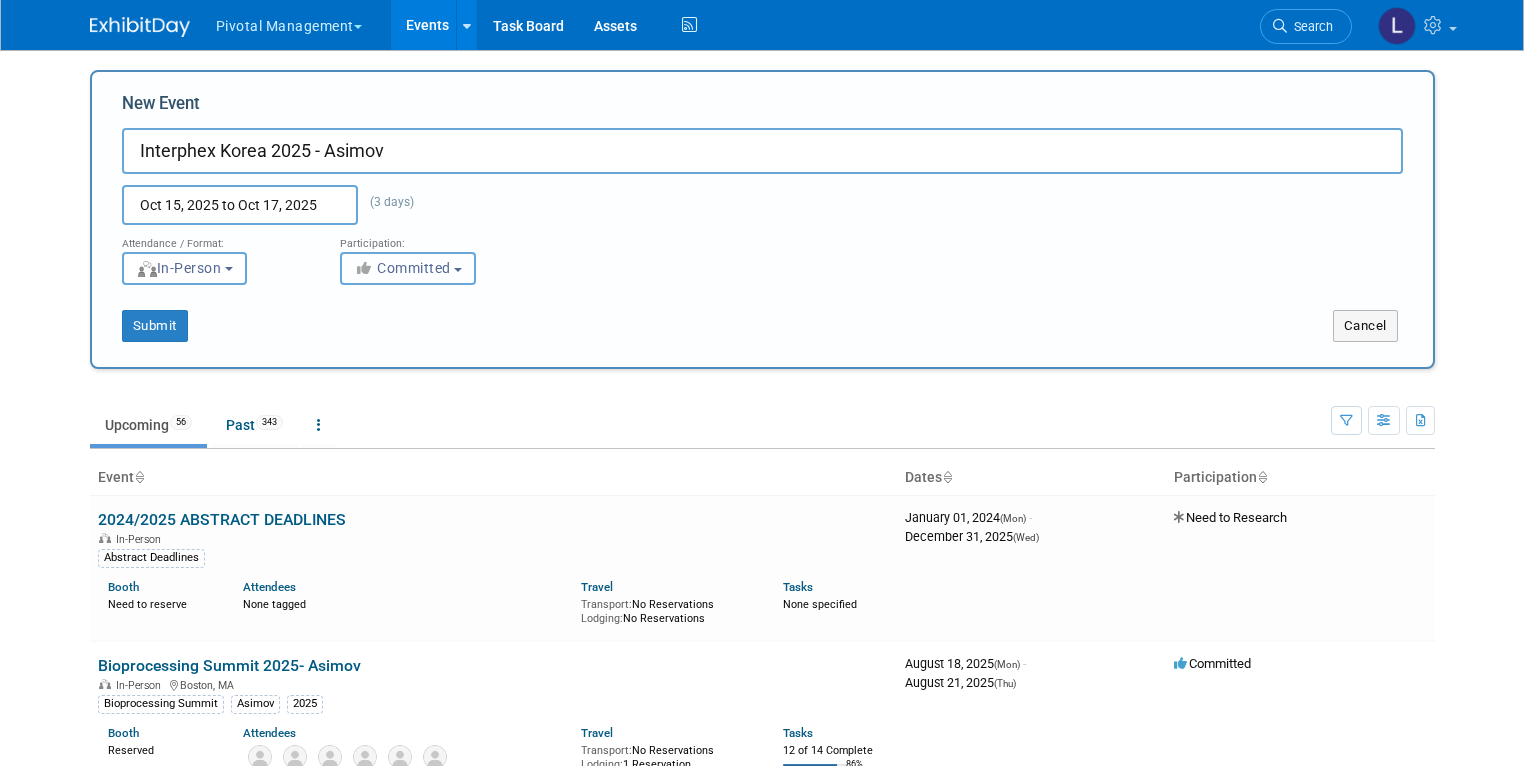 click on "Committed" at bounding box center (408, 268) 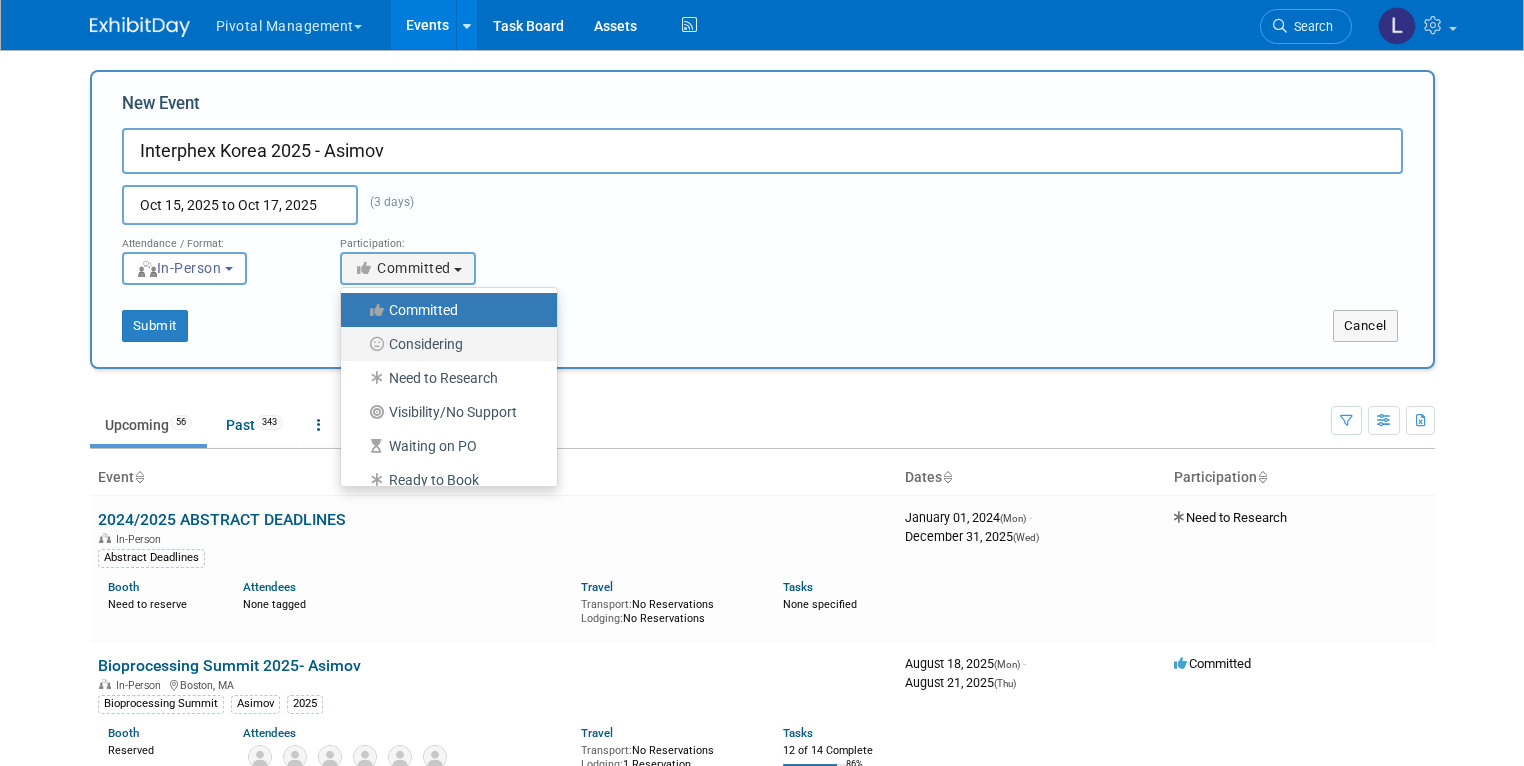click on "Considering" at bounding box center (444, 344) 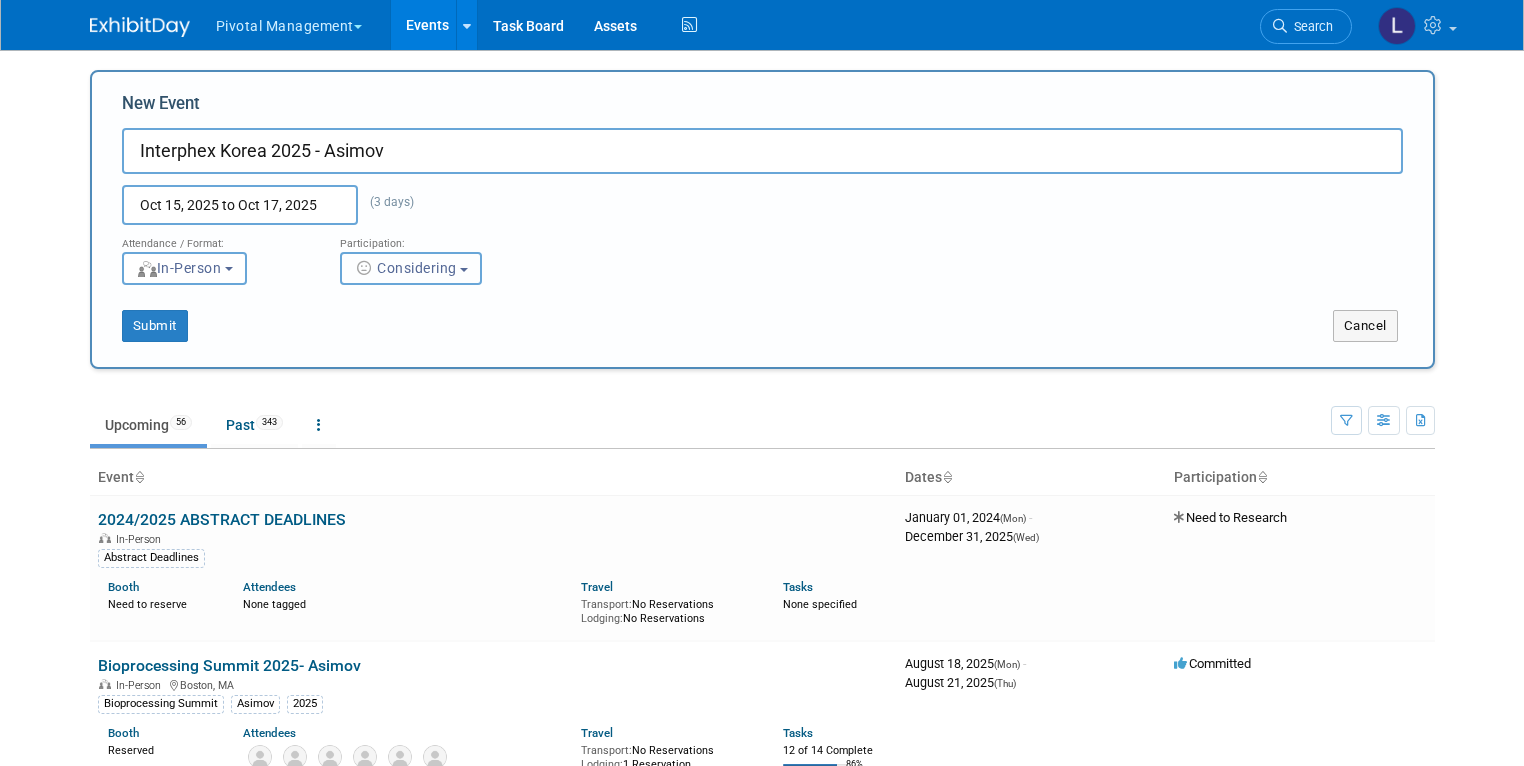 click on "Considering" at bounding box center [411, 268] 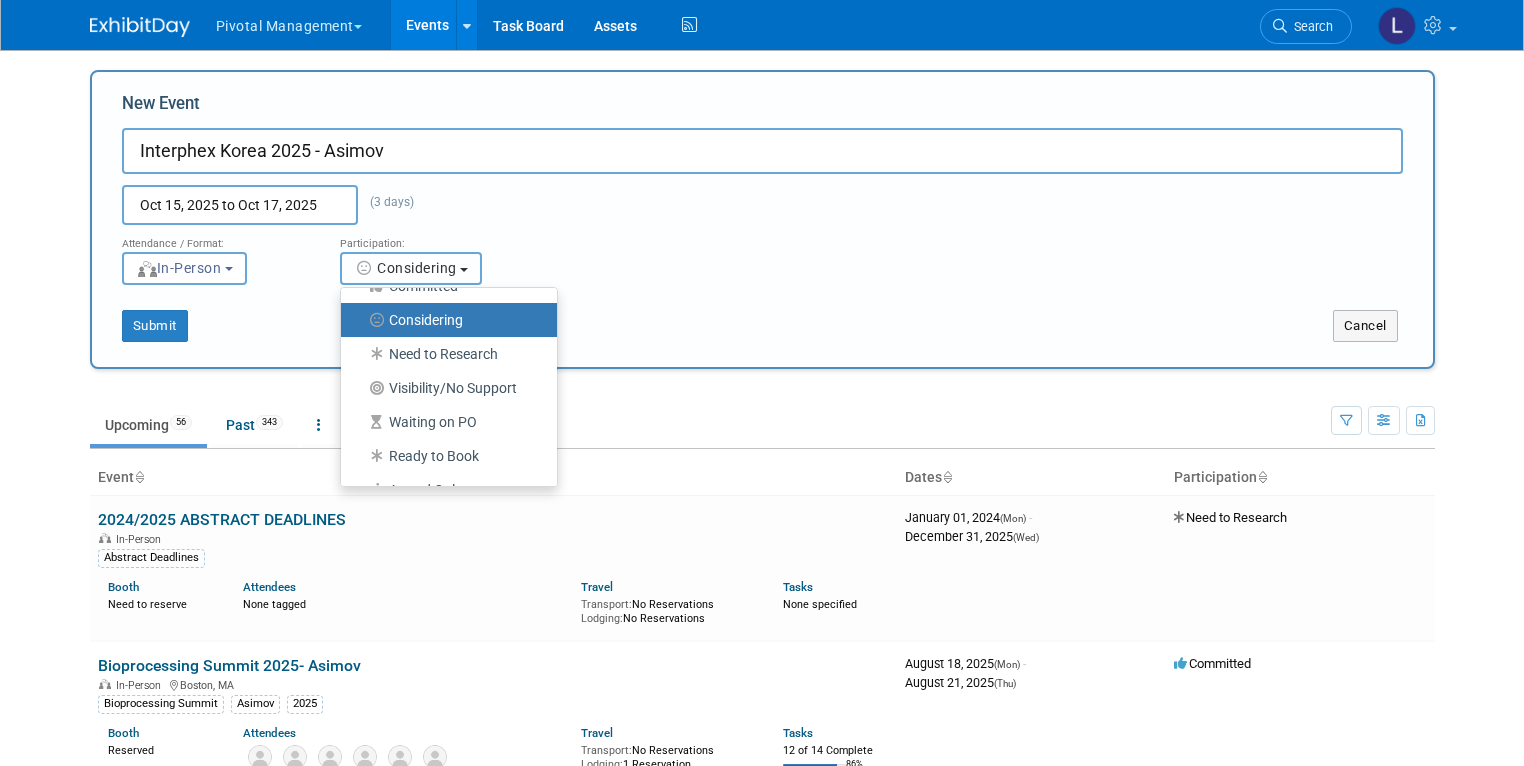 scroll, scrollTop: 0, scrollLeft: 0, axis: both 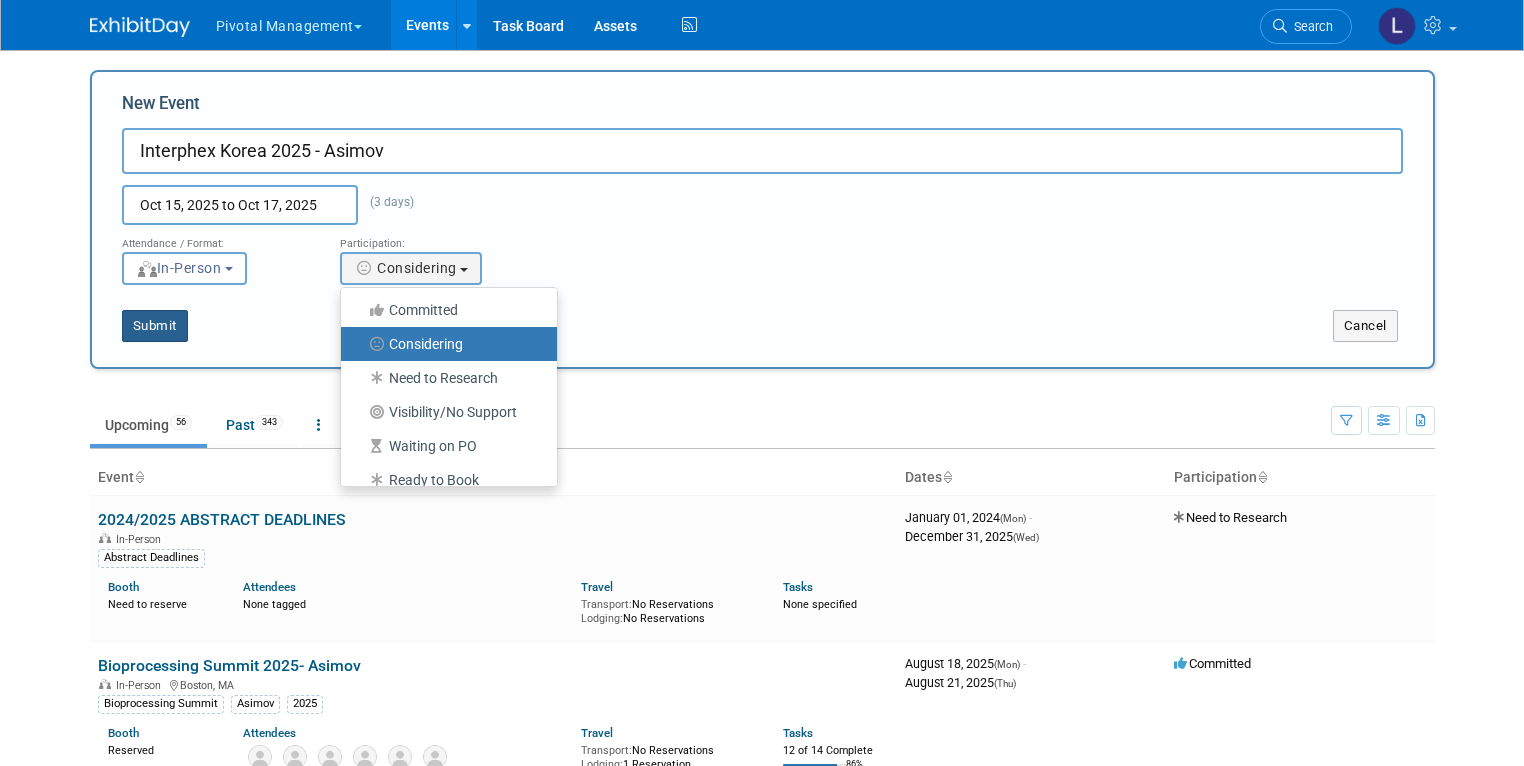 click on "Submit" at bounding box center [155, 326] 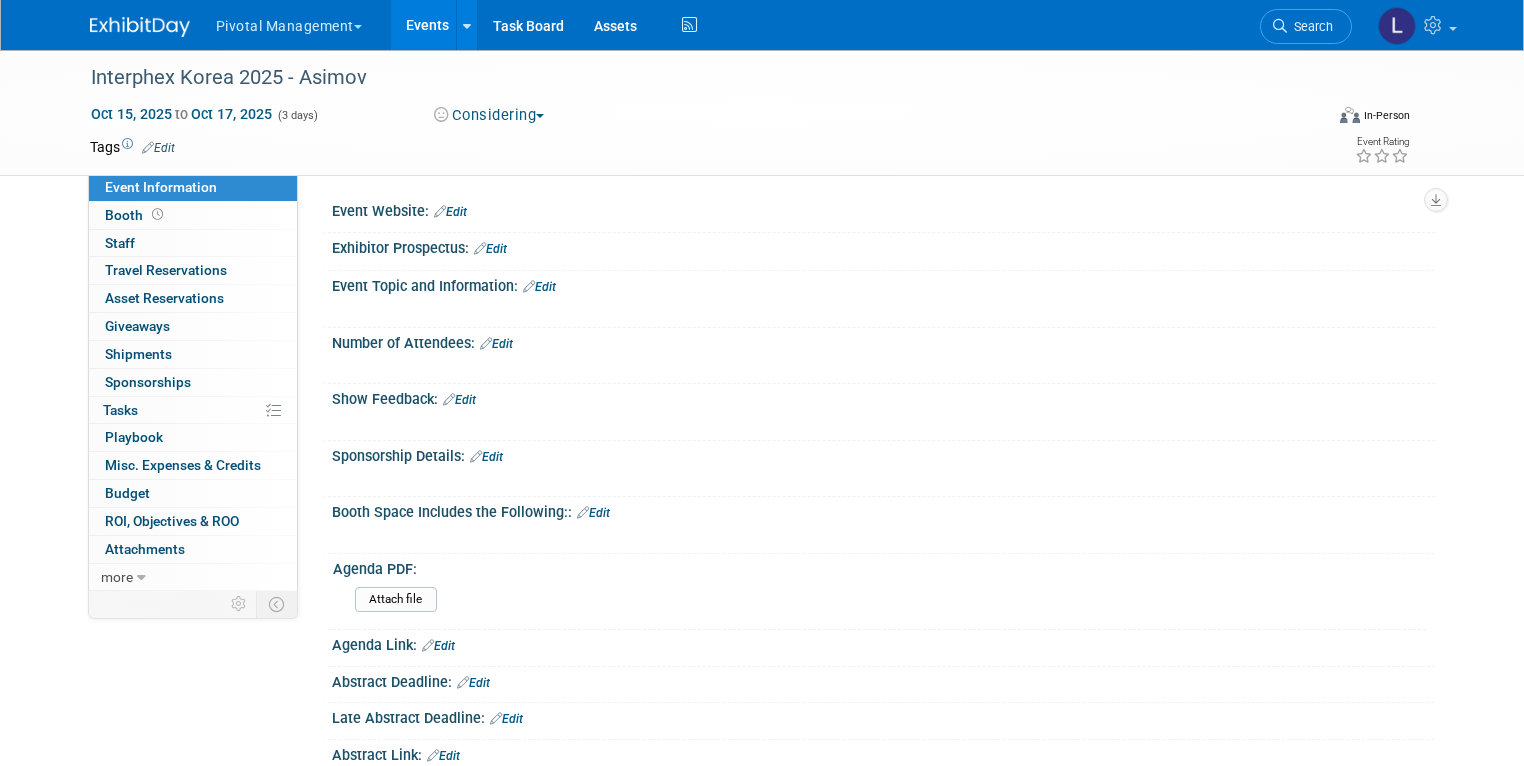 scroll, scrollTop: 0, scrollLeft: 0, axis: both 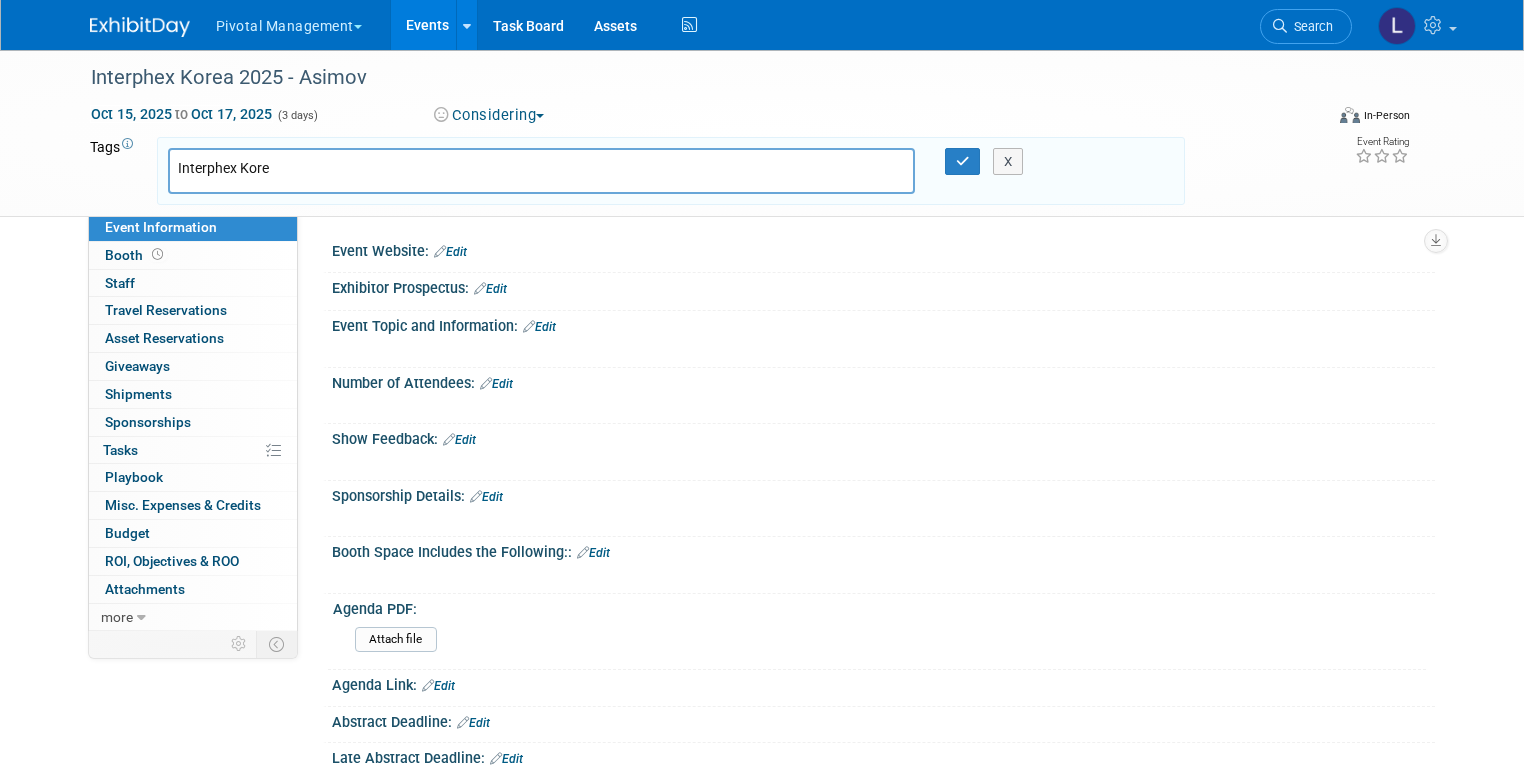 type on "Interphex Korea" 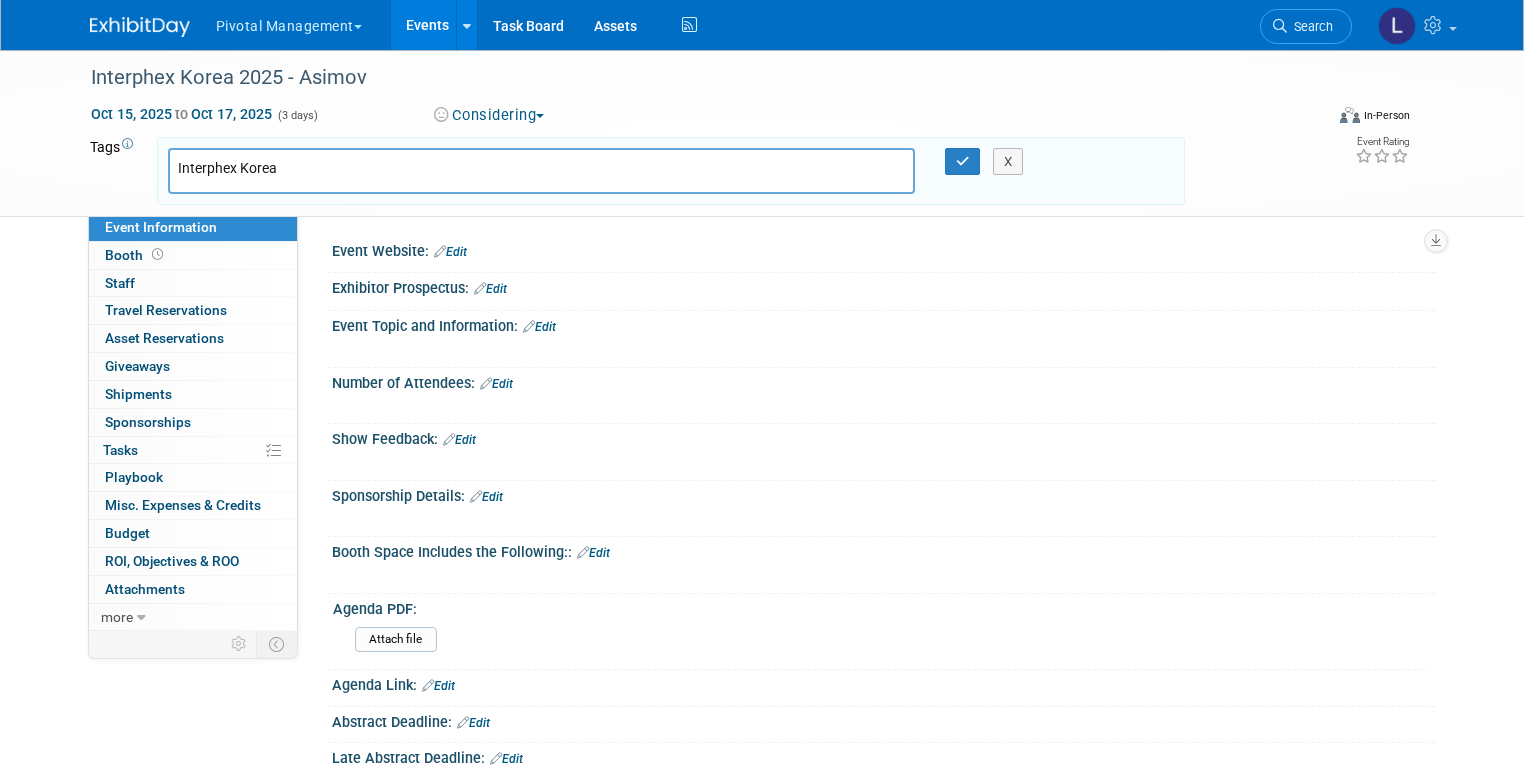 type on "Interphex Korea" 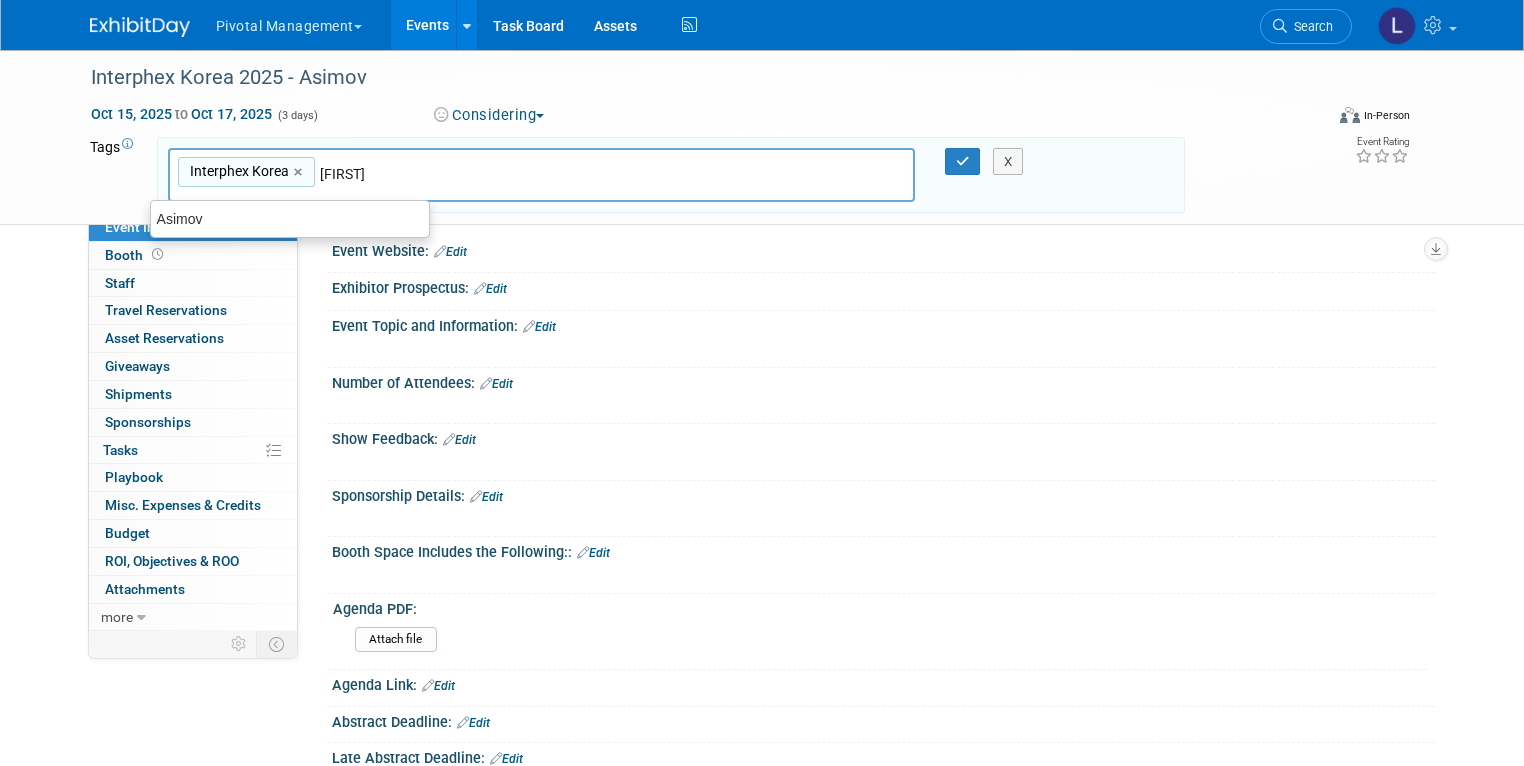 type on "Asimov" 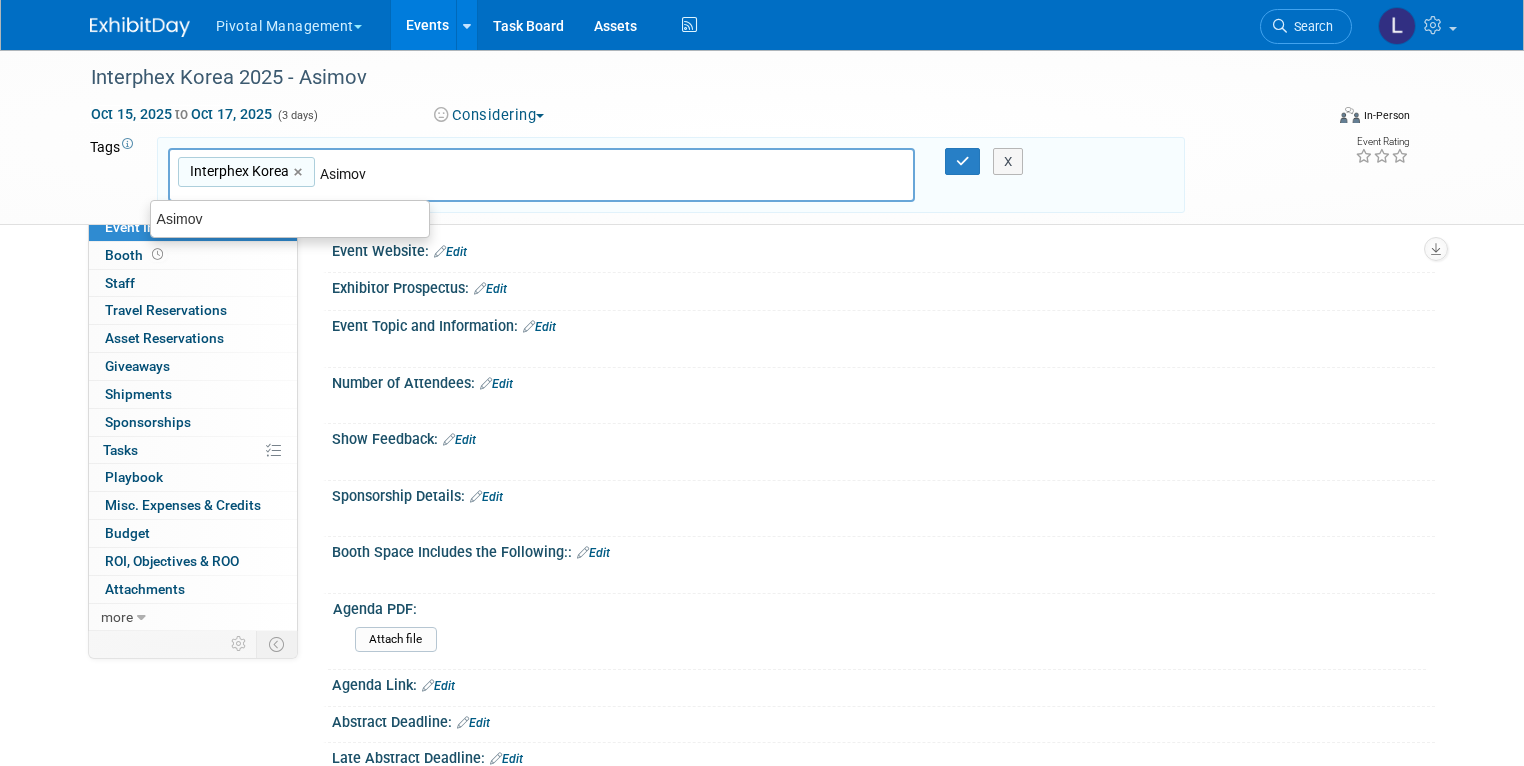 type on "Interphex Korea, Asimov" 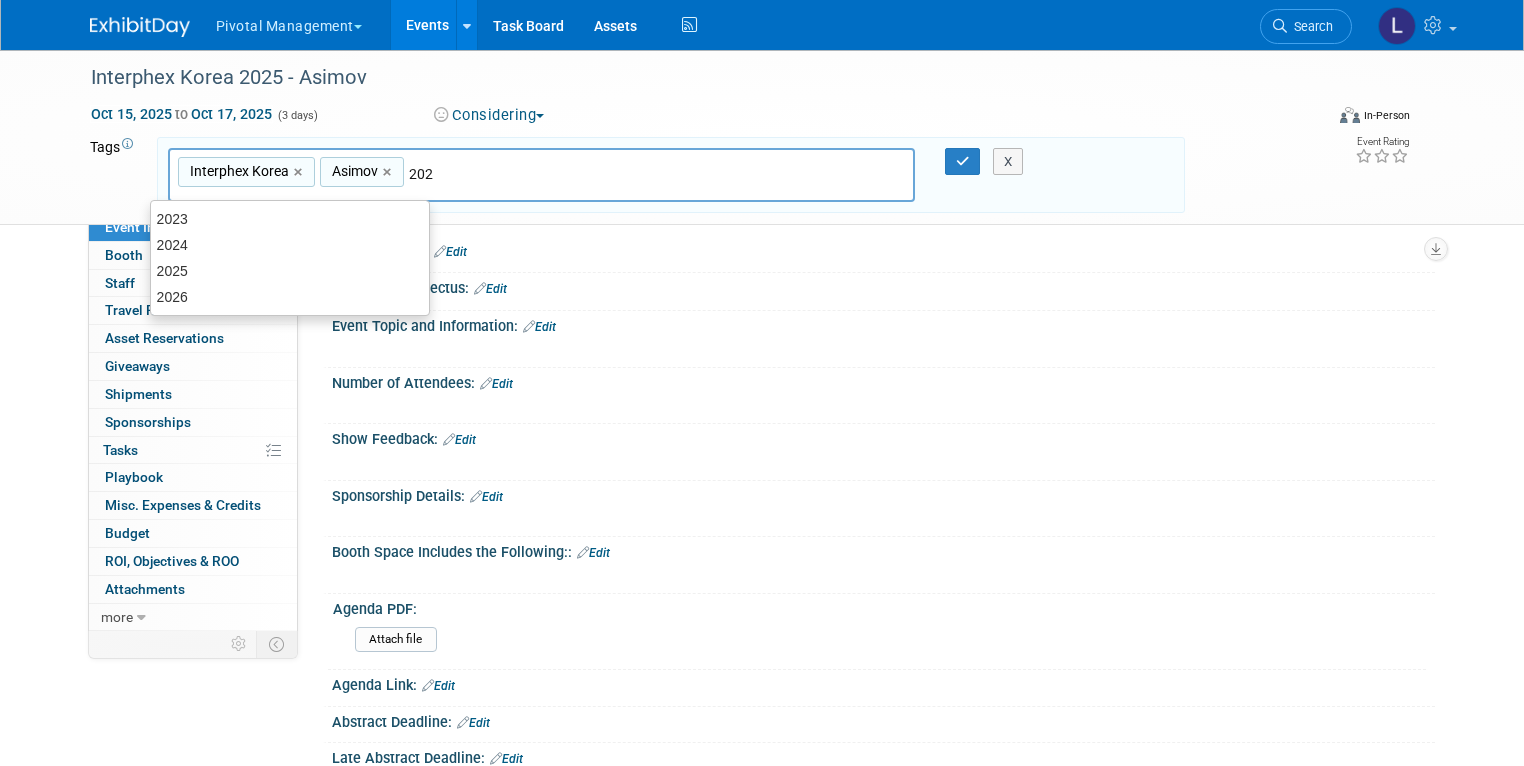 type on "2025" 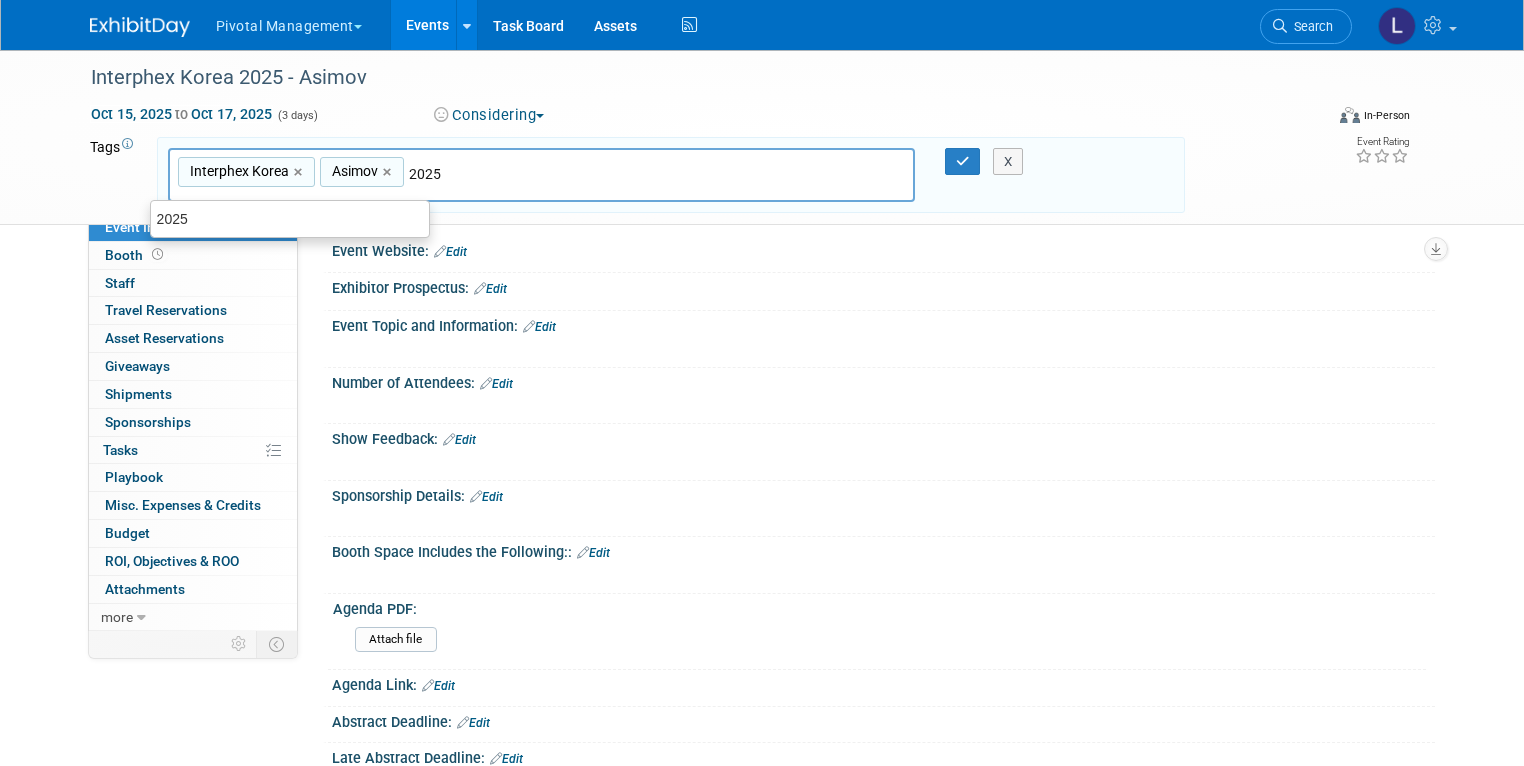 type on "Interphex [COUNTRY], Asimov, 2025" 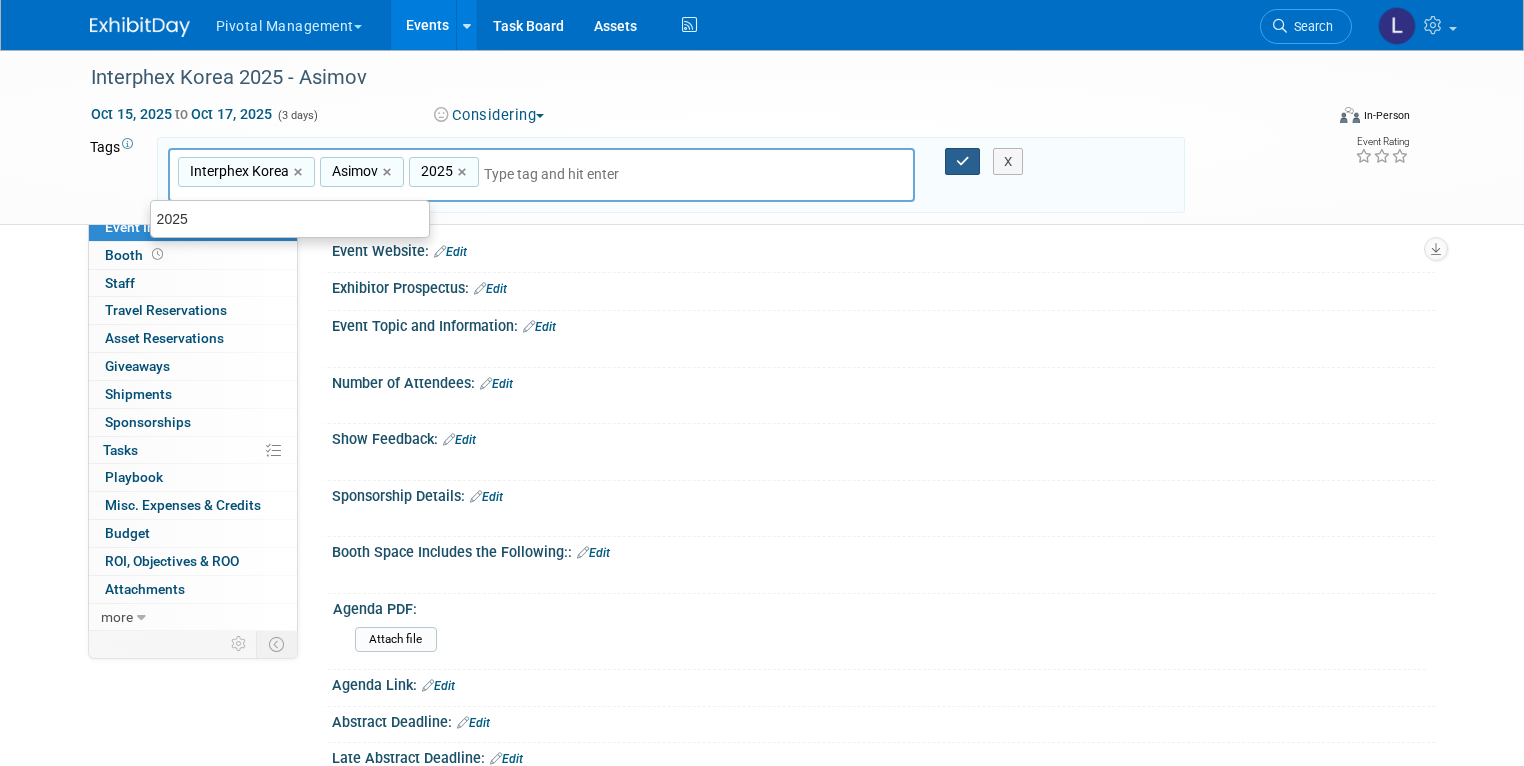 click at bounding box center (963, 162) 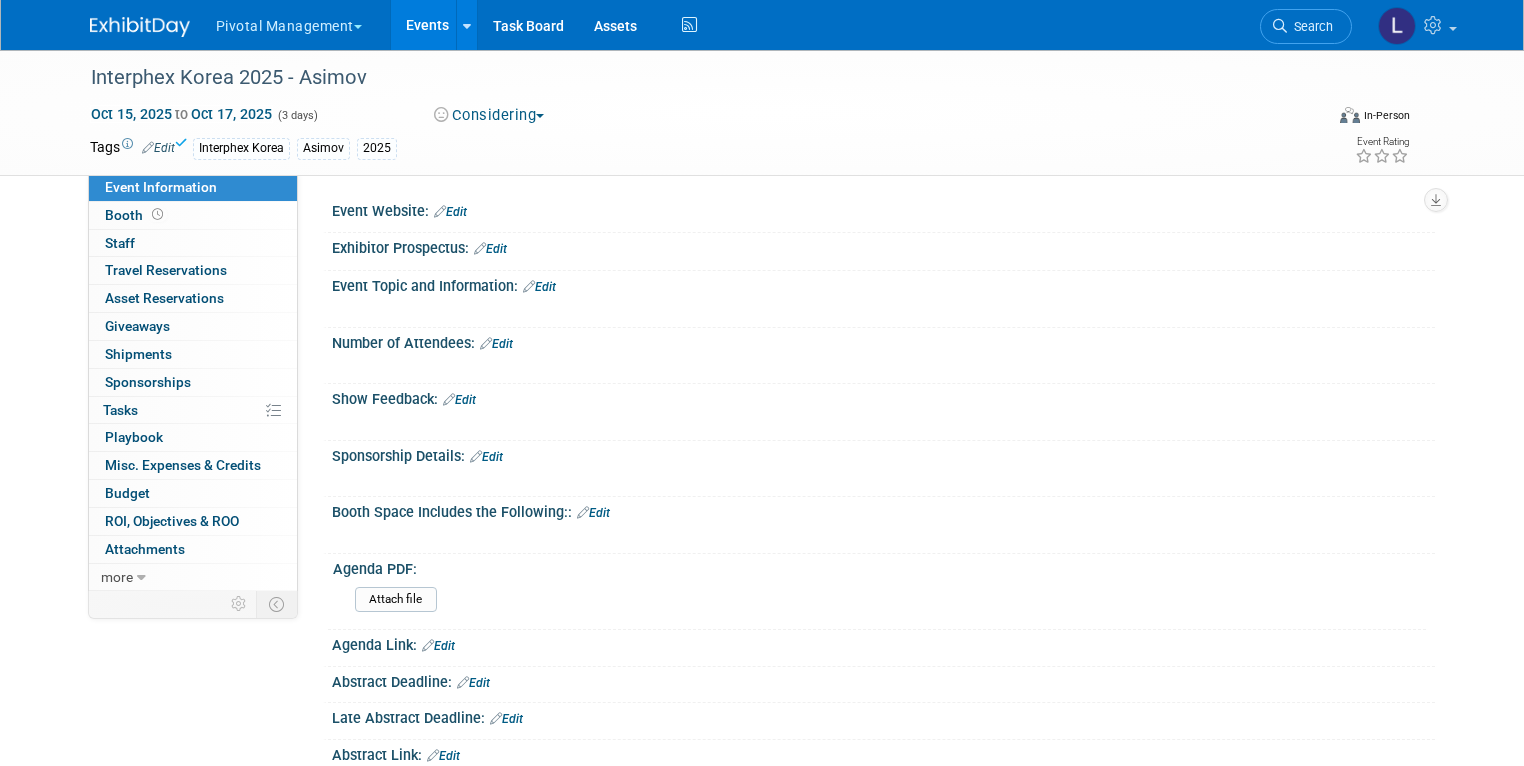 click on "Edit" at bounding box center (450, 212) 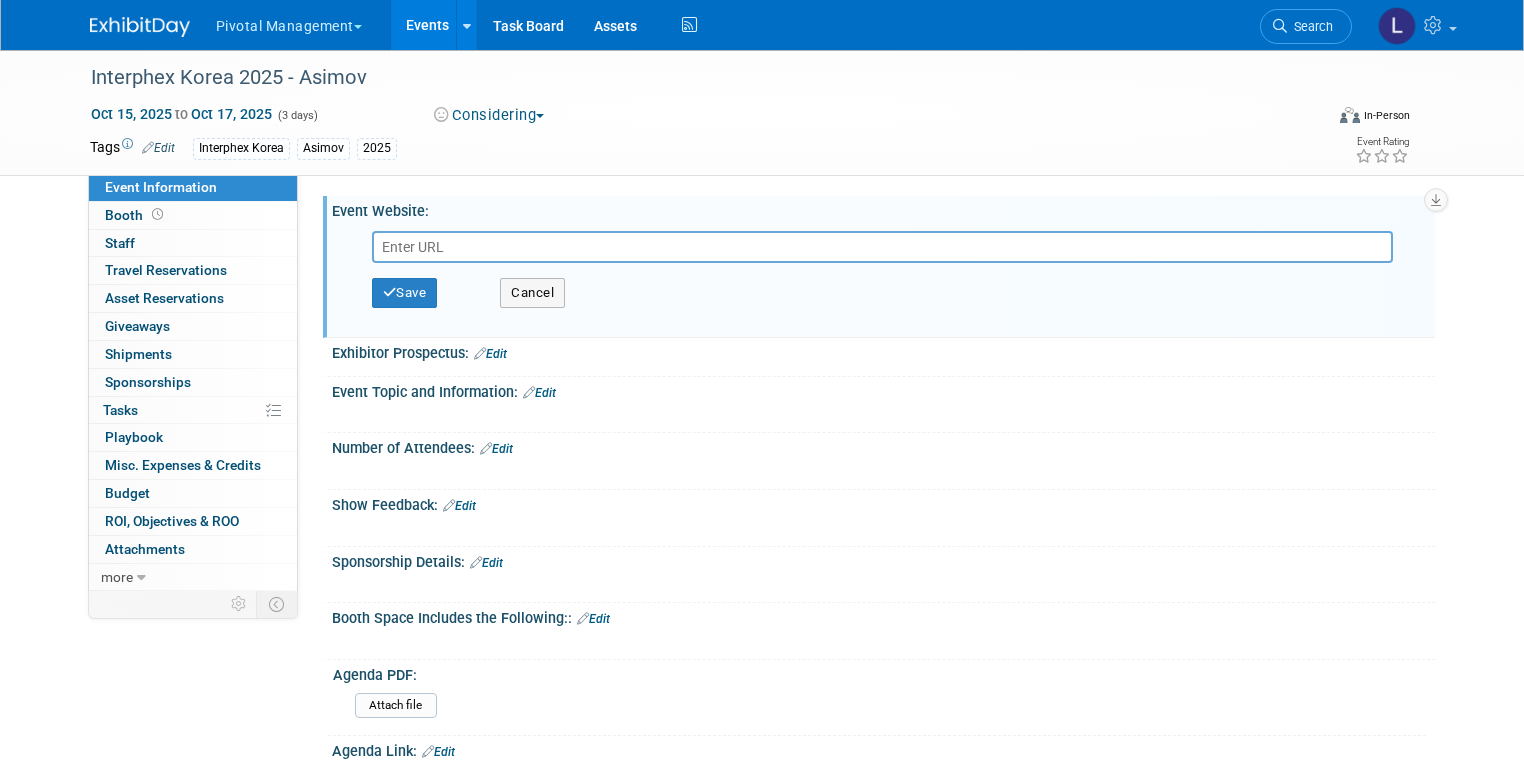 click at bounding box center (883, 247) 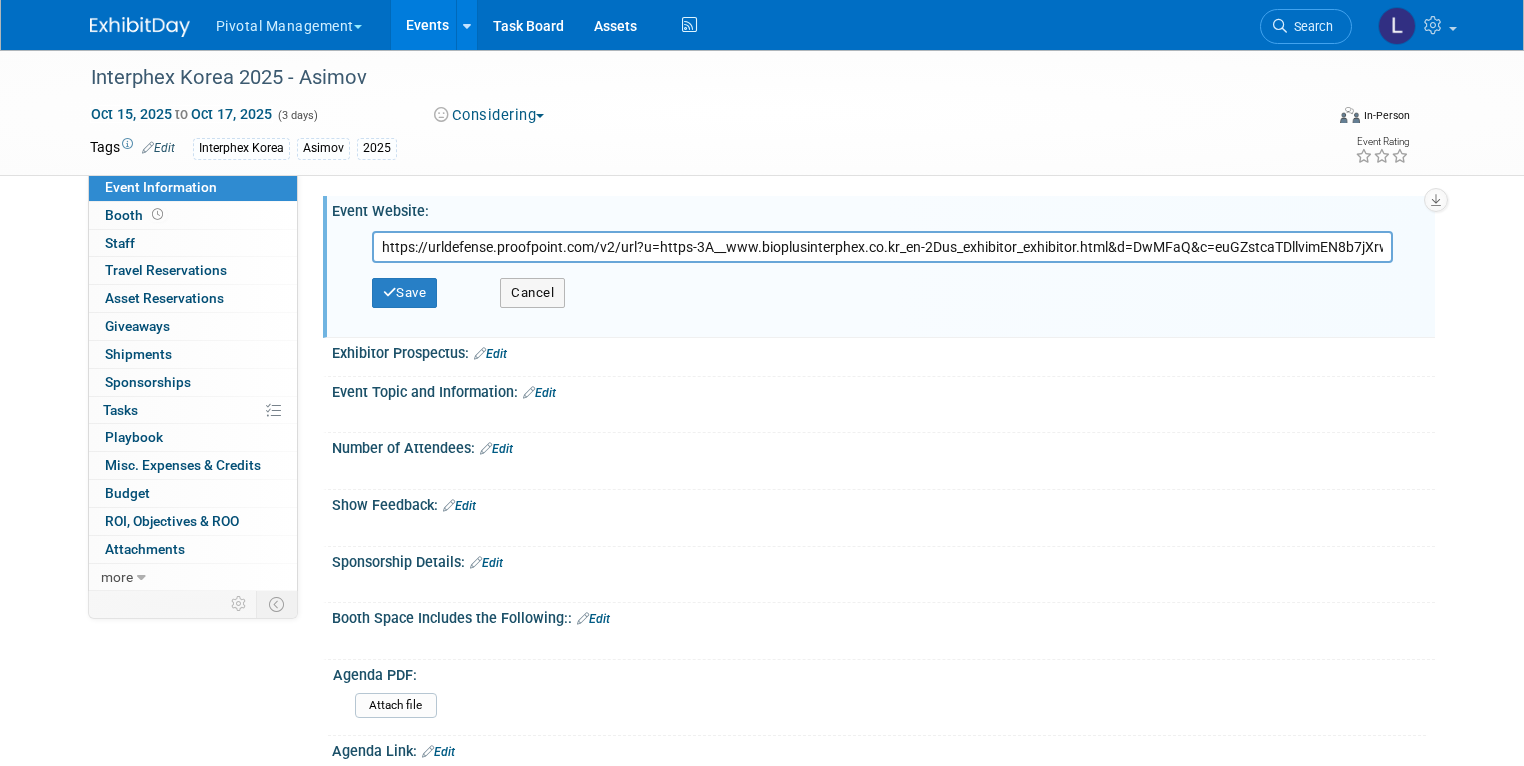 scroll, scrollTop: 0, scrollLeft: 1352, axis: horizontal 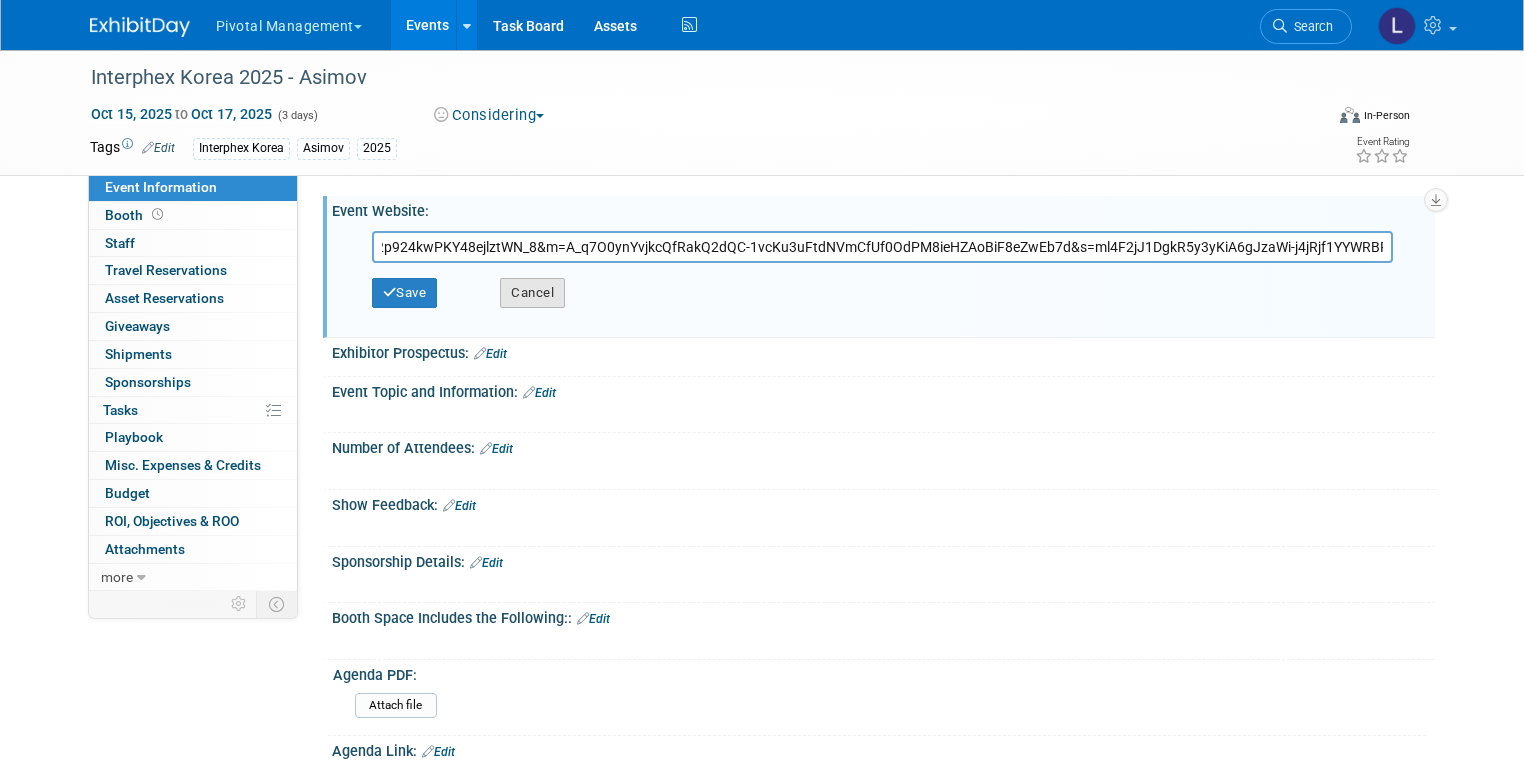 type on "https://urldefense.proofpoint.com/v2/url?u=https-3A__www.bioplusinterphex.co.kr_en-2Dus_exhibitor_exhibitor.html&d=DwMFaQ&c=euGZstcaTDllvimEN8b7jXrwqOf-v5A_CdpgnVfiiMM&r=JCBs6pY0vUjATLgkETRH7u2p924kwPKY48ejlztWN_8&m=A_q7O0ynYvjkcQfRakQ2dQC-1vcKu3uFtdNVmCfUf0OdPM8ieHZAoBiF8eZwEb7d&s=ml4F2jJ1DgkR5y3yKiA6gJzaWi-j4jRjf1YYWRBPiP8&e=" 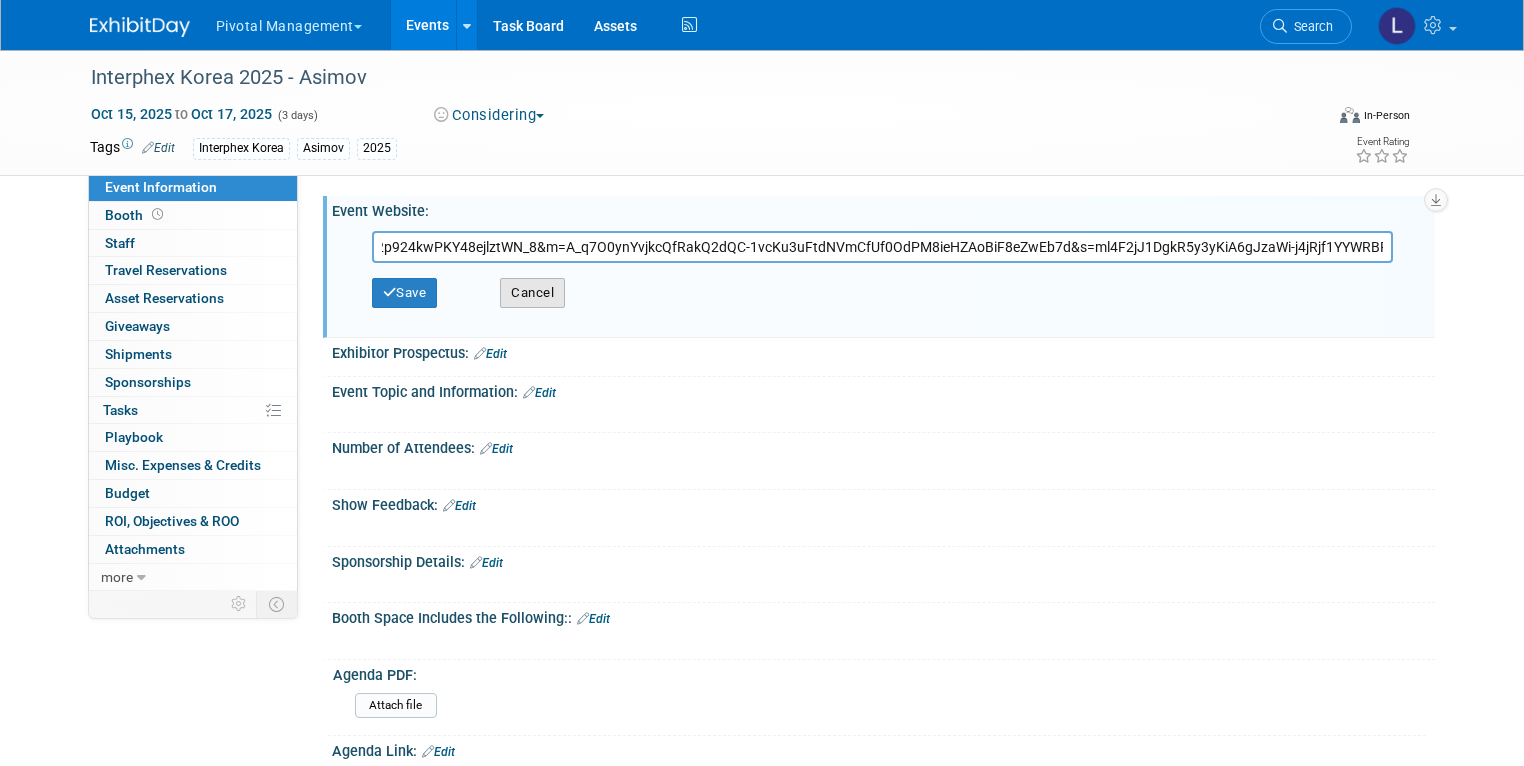 scroll, scrollTop: 0, scrollLeft: 0, axis: both 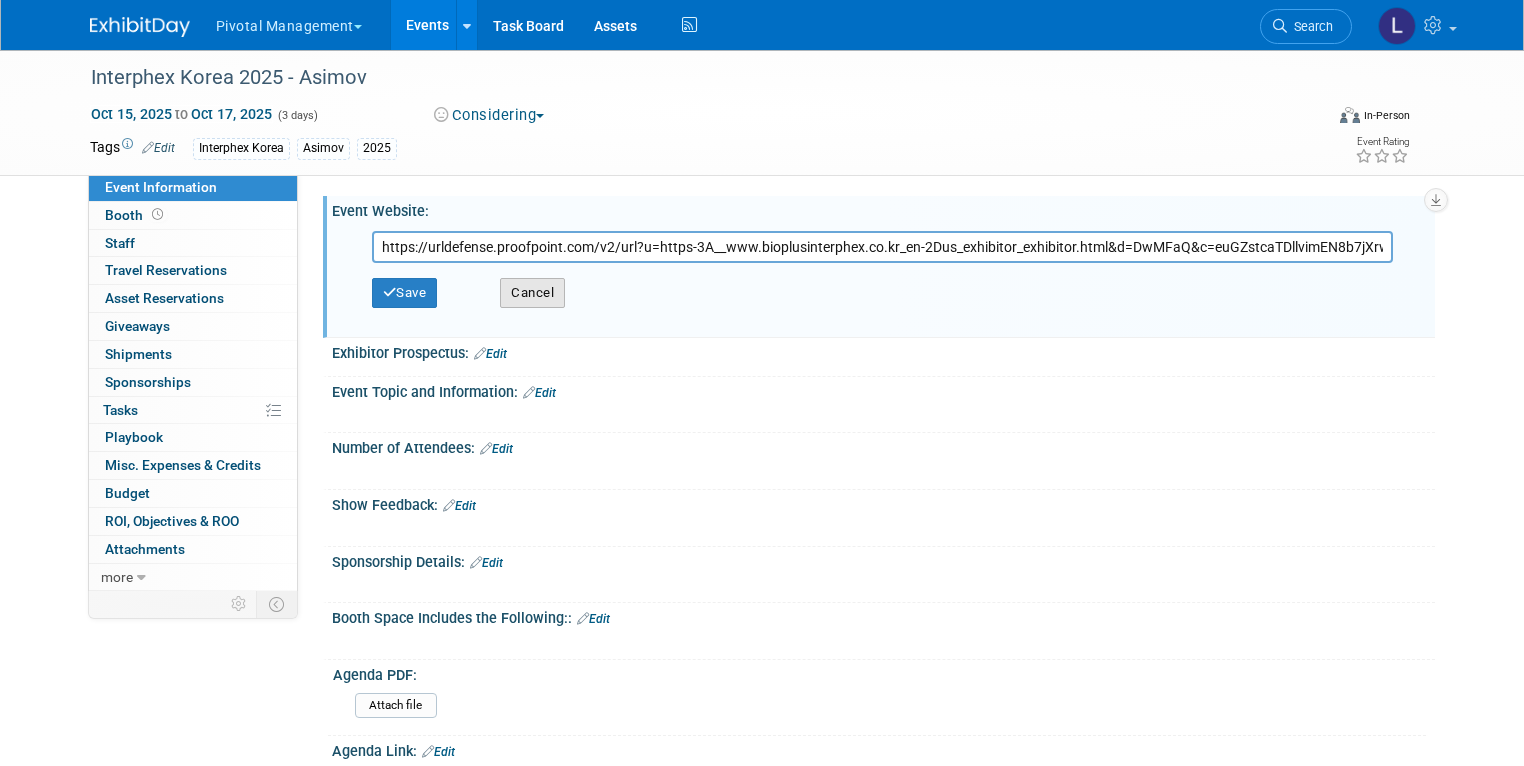 click on "Cancel" at bounding box center [532, 293] 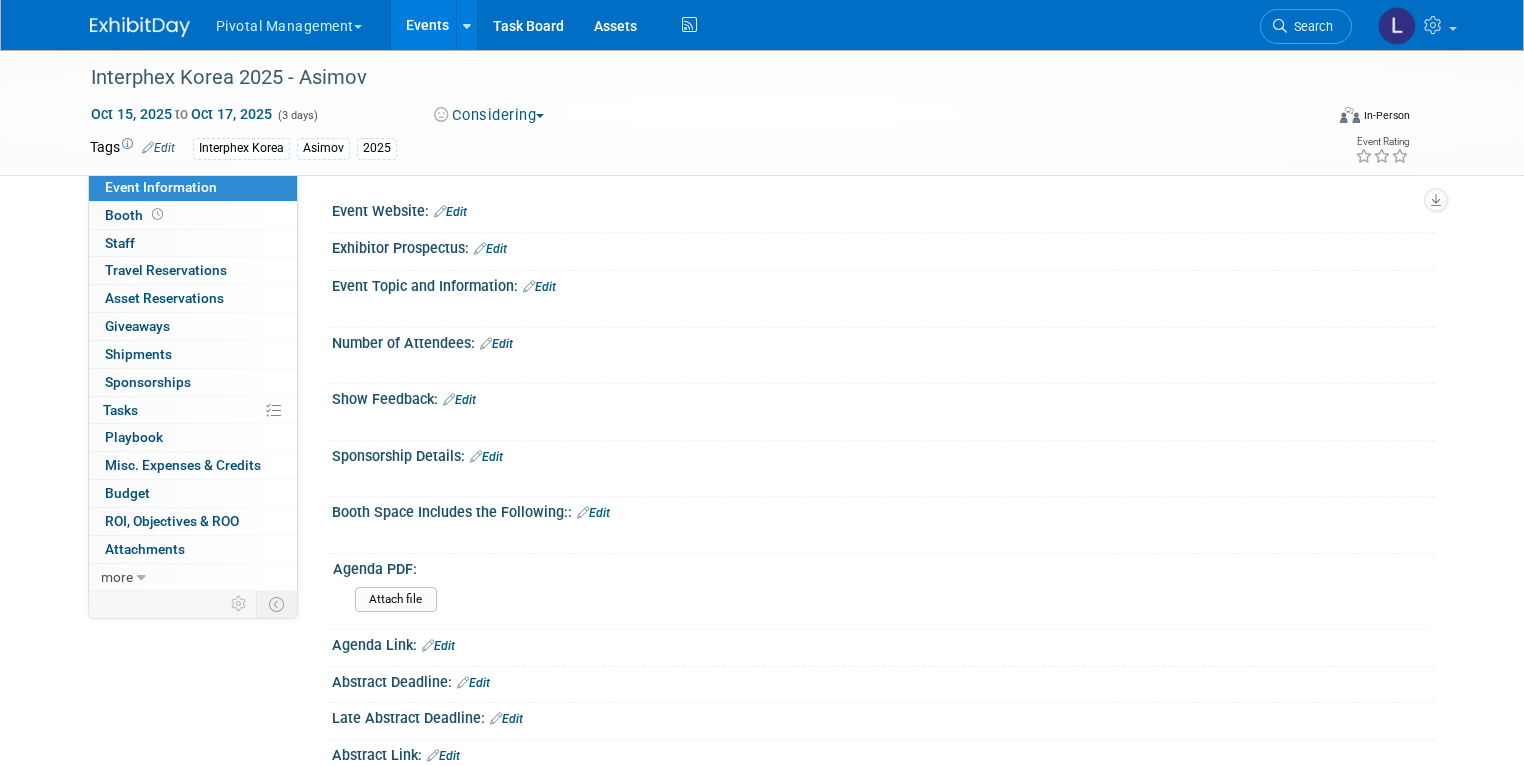 click on "Edit" at bounding box center (450, 212) 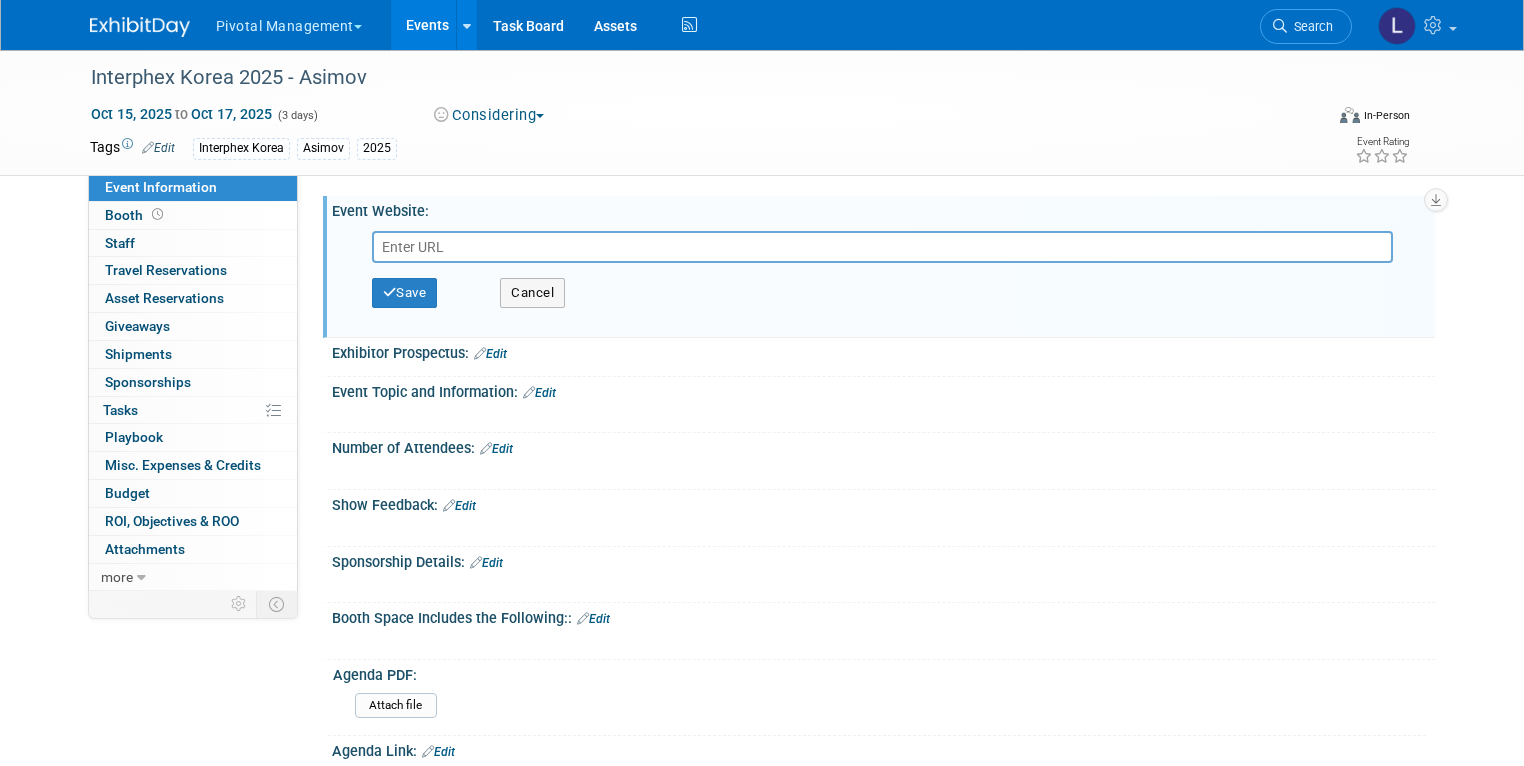 click at bounding box center (883, 247) 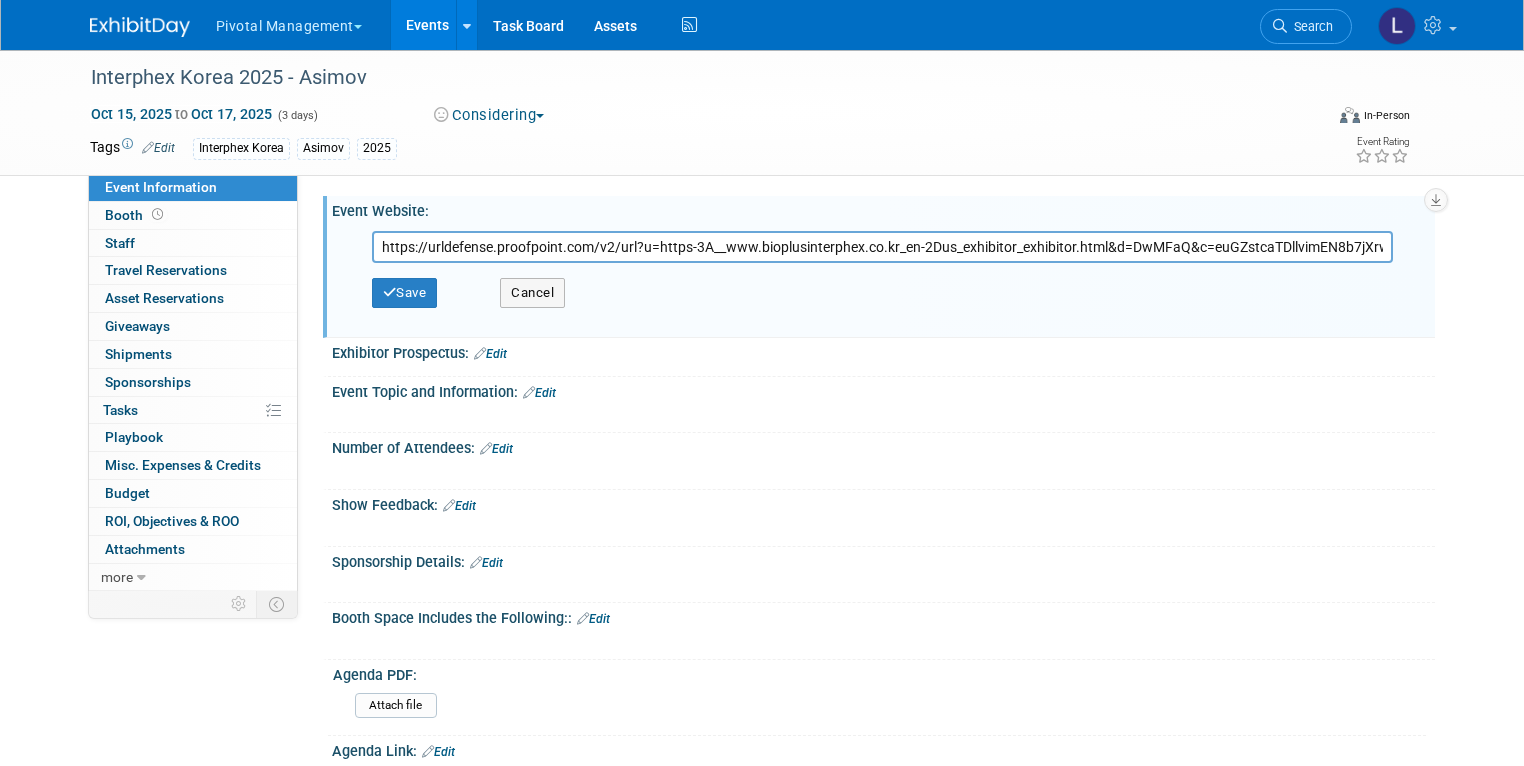 scroll, scrollTop: 0, scrollLeft: 1352, axis: horizontal 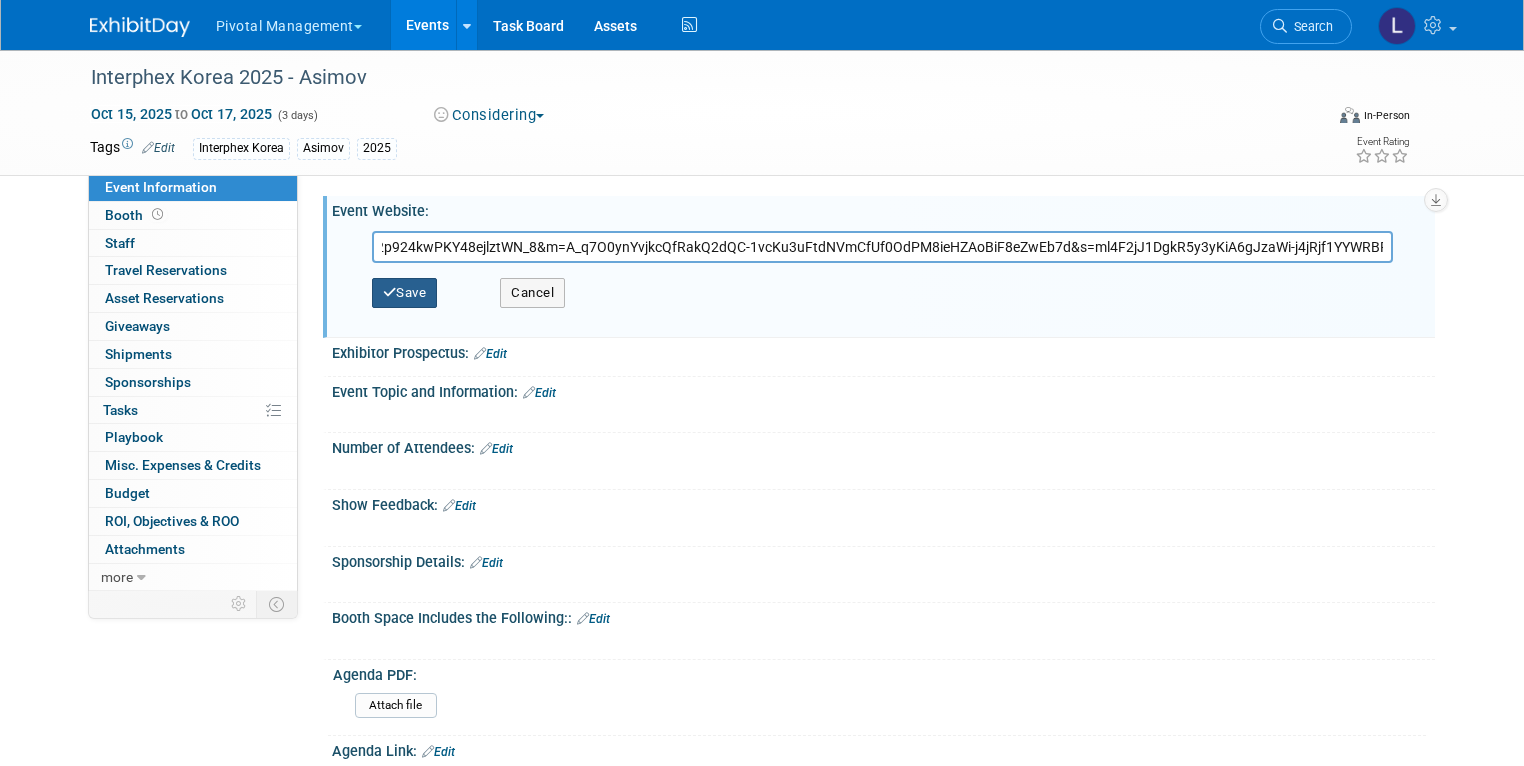 type on "https://urldefense.proofpoint.com/v2/url?u=https-3A__www.bioplusinterphex.co.kr_en-2Dus_exhibitor_exhibitor.html&d=DwMFaQ&c=euGZstcaTDllvimEN8b7jXrwqOf-v5A_CdpgnVfiiMM&r=JCBs6pY0vUjATLgkETRH7u2p924kwPKY48ejlztWN_8&m=A_q7O0ynYvjkcQfRakQ2dQC-1vcKu3uFtdNVmCfUf0OdPM8ieHZAoBiF8eZwEb7d&s=ml4F2jJ1DgkR5y3yKiA6gJzaWi-j4jRjf1YYWRBPiP8&e=" 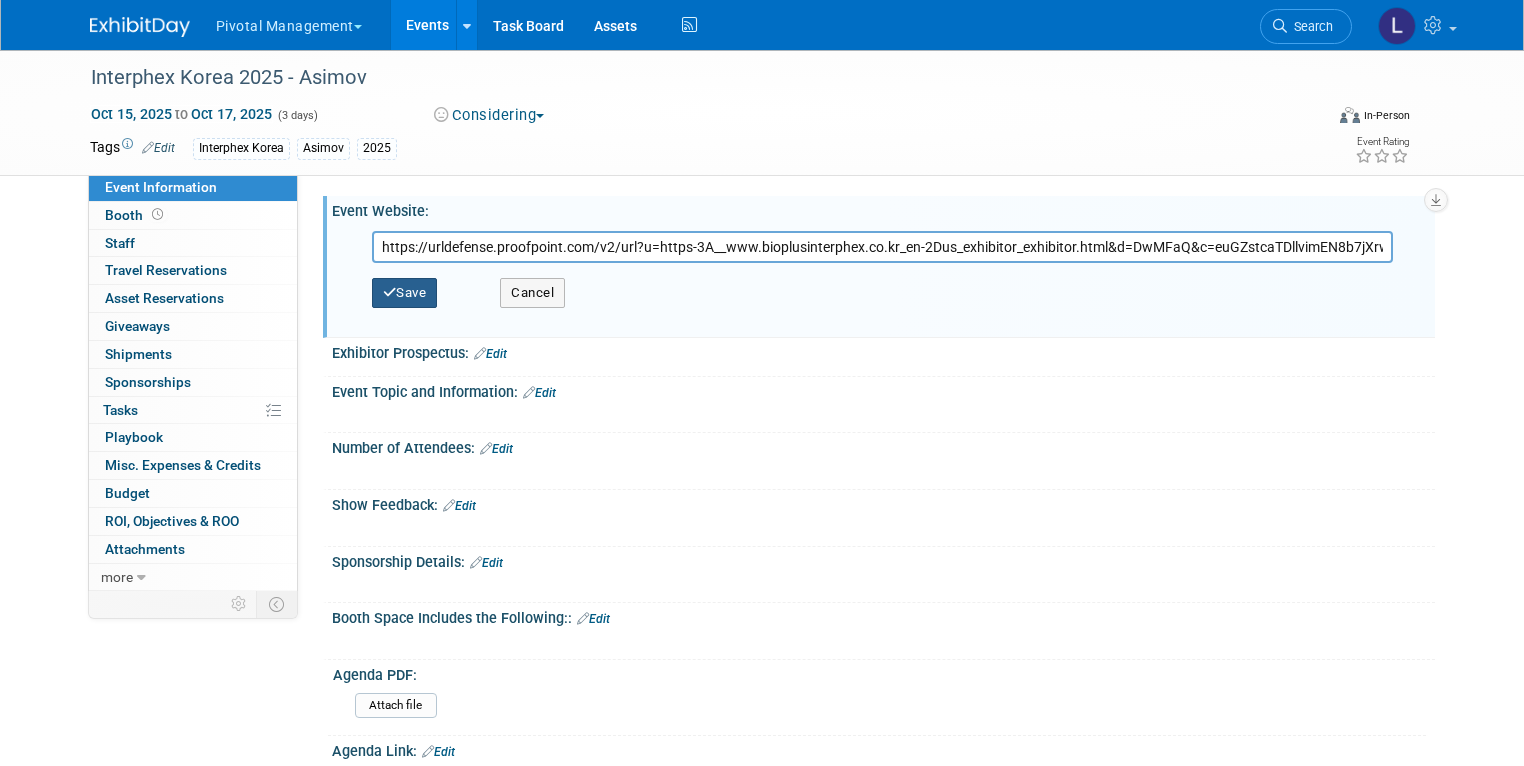 click on "Save" at bounding box center [405, 293] 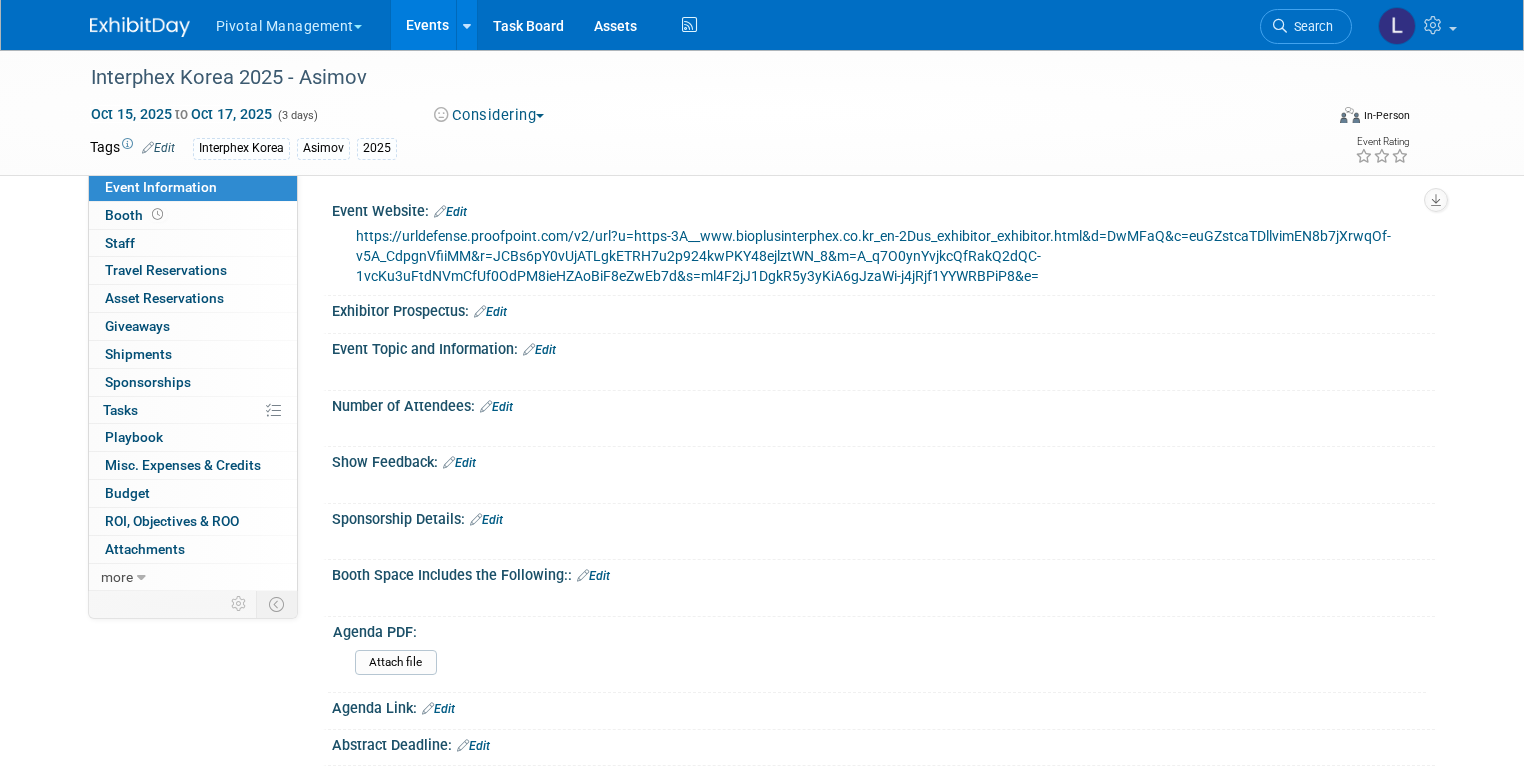 click on "Edit" at bounding box center (450, 212) 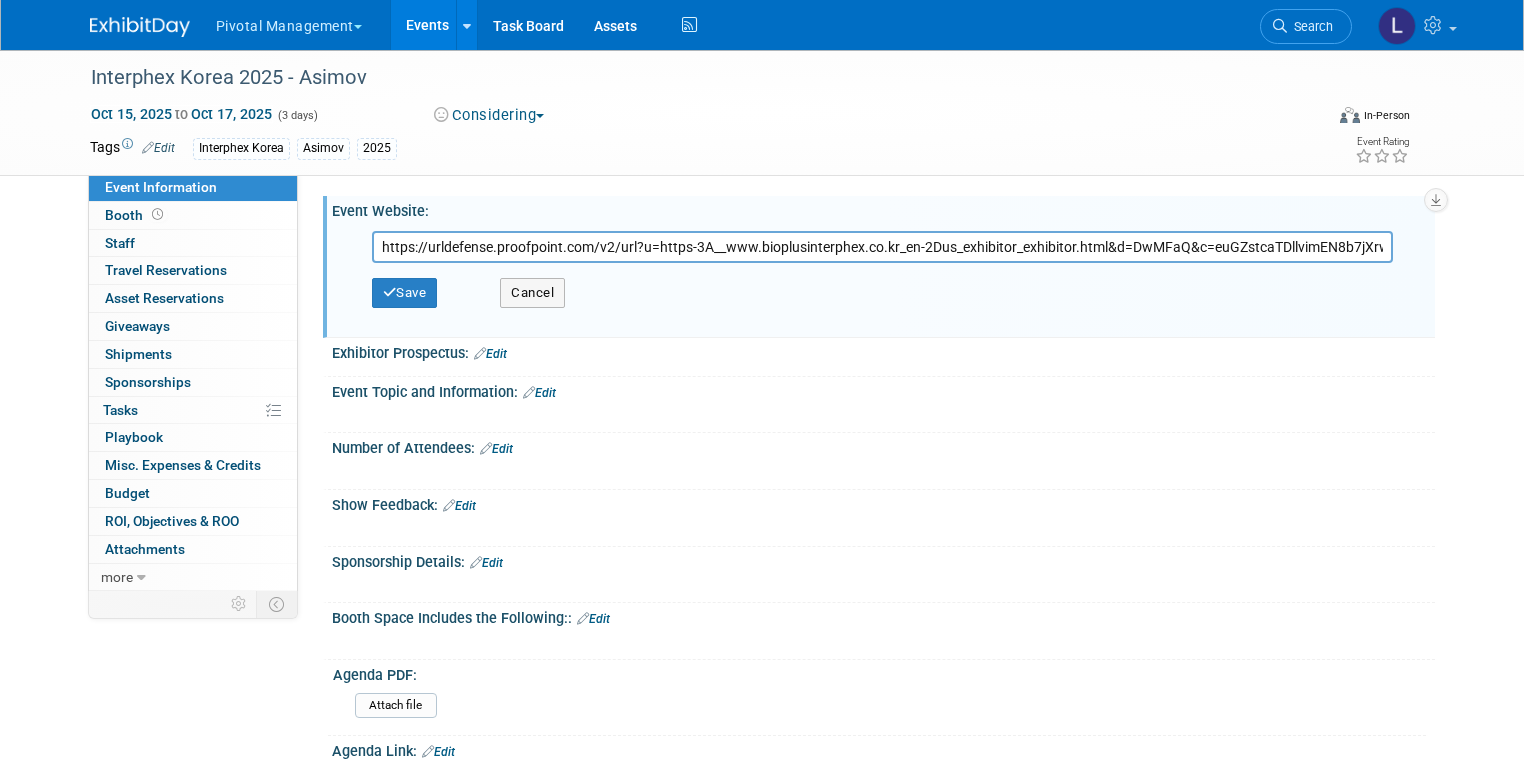 click on "https://urldefense.proofpoint.com/v2/url?u=https-3A__www.bioplusinterphex.co.kr_en-2Dus_exhibitor_exhibitor.html&d=DwMFaQ&c=euGZstcaTDllvimEN8b7jXrwqOf-v5A_CdpgnVfiiMM&r=JCBs6pY0vUjATLgkETRH7u2p924kwPKY48ejlztWN_8&m=A_q7O0ynYvjkcQfRakQ2dQC-1vcKu3uFtdNVmCfUf0OdPM8ieHZAoBiF8eZwEb7d&s=ml4F2jJ1DgkR5y3yKiA6gJzaWi-j4jRjf1YYWRBPiP8&e=" at bounding box center [883, 247] 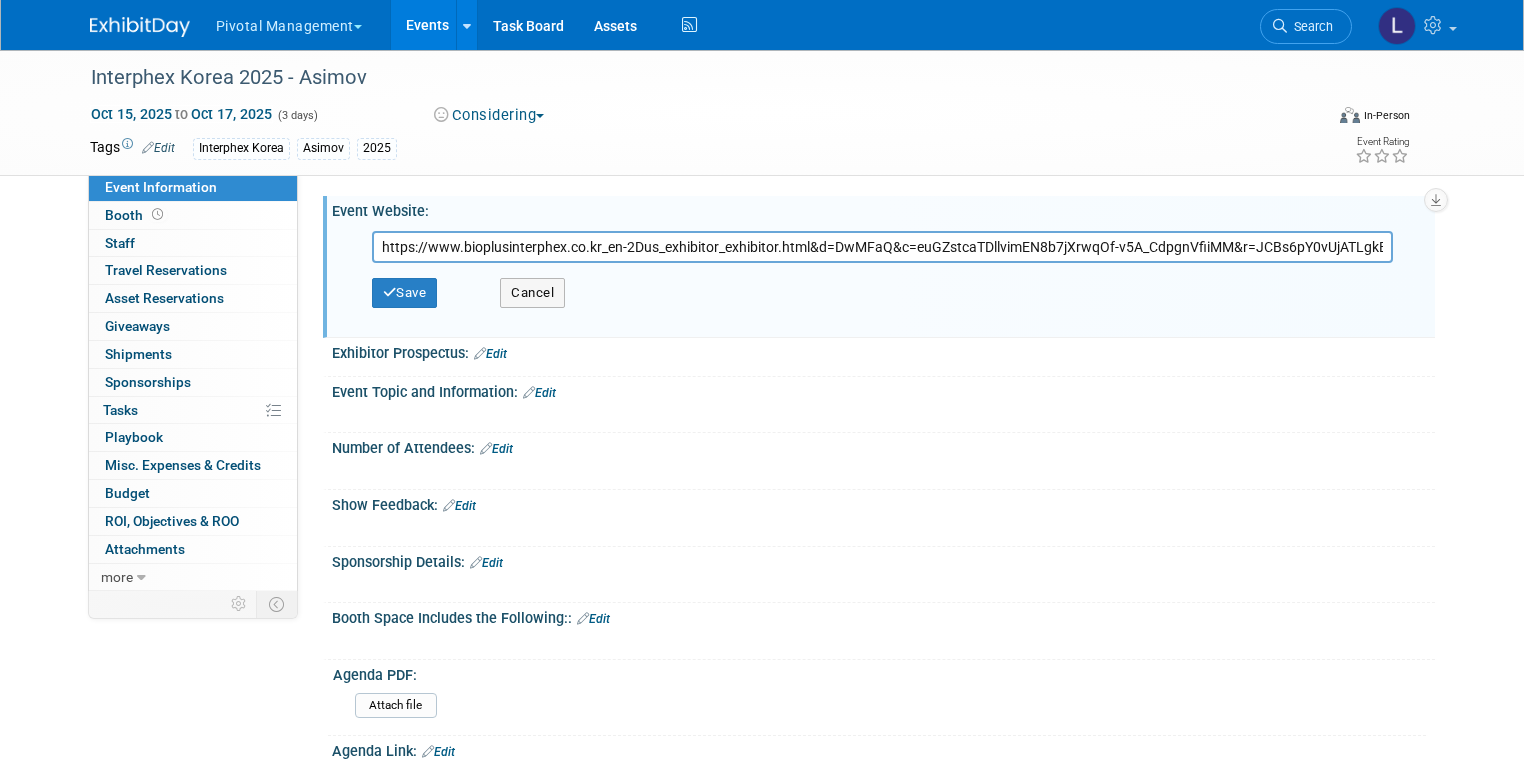 click on "https://www.bioplusinterphex.co.kr_en-2Dus_exhibitor_exhibitor.html&d=DwMFaQ&c=euGZstcaTDllvimEN8b7jXrwqOf-v5A_CdpgnVfiiMM&r=JCBs6pY0vUjATLgkETRH7u2p924kwPKY48ejlztWN_8&m=A_q7O0ynYvjkcQfRakQ2dQC-1vcKu3uFtdNVmCfUf0OdPM8ieHZAoBiF8eZwEb7d&s=ml4F2jJ1DgkR5y3yKiA6gJzaWi-j4jRjf1YYWRBPiP8&e=" at bounding box center (883, 247) 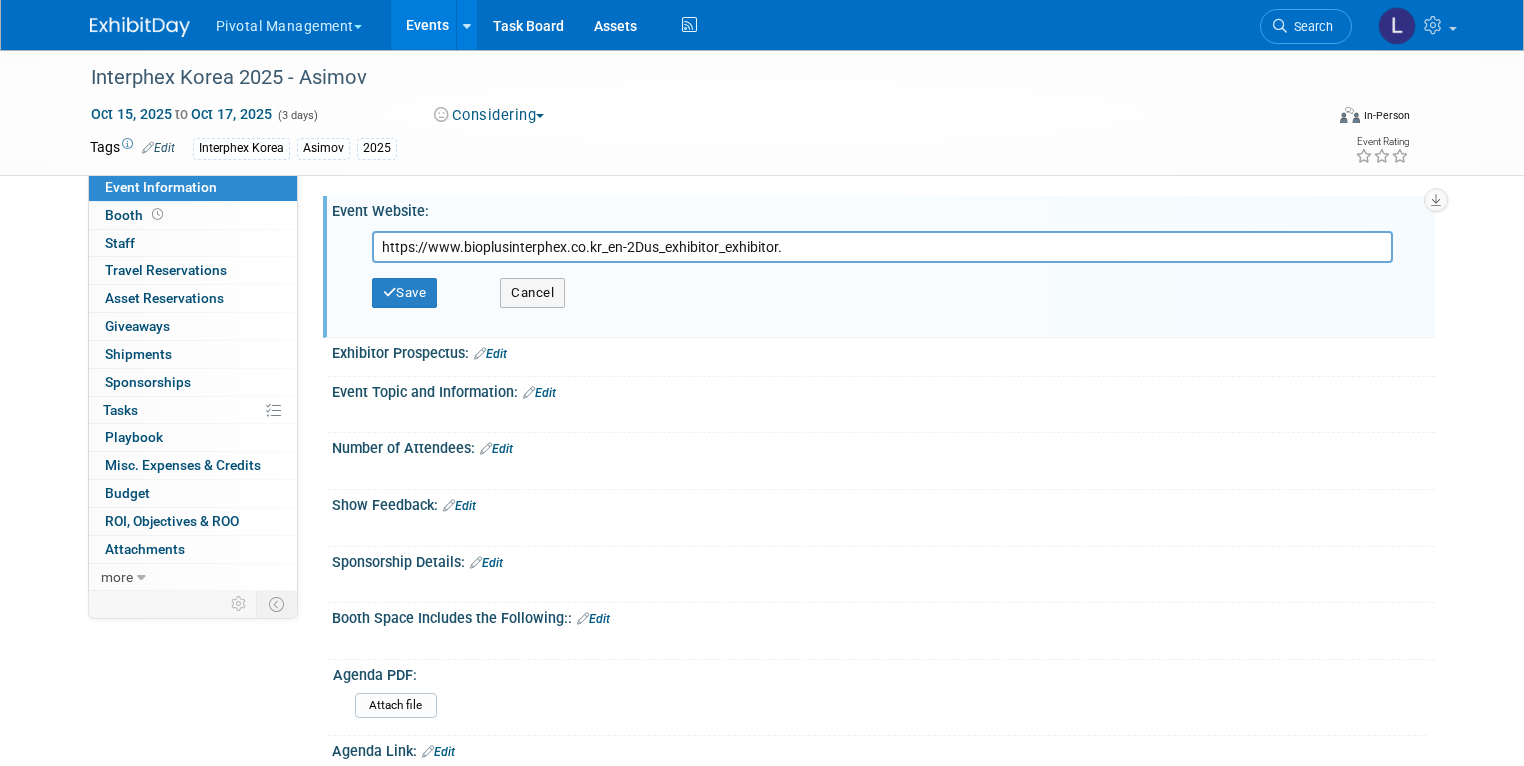 click on "https://www.bioplusinterphex.co.kr_en-2Dus_exhibitor_exhibitor." at bounding box center [883, 247] 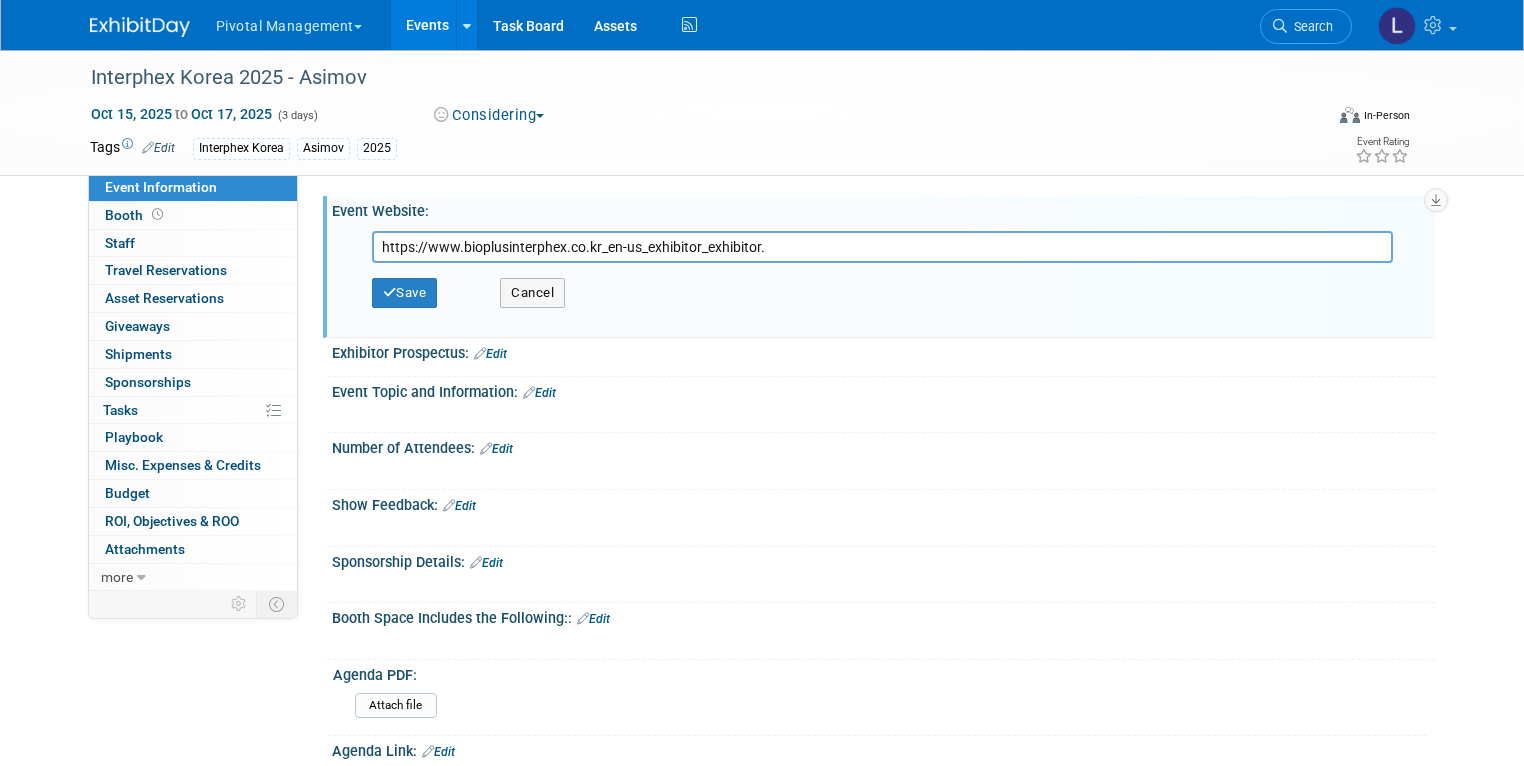 click on "https://www.bioplusinterphex.co.kr_en-us_exhibitor_exhibitor." at bounding box center [883, 247] 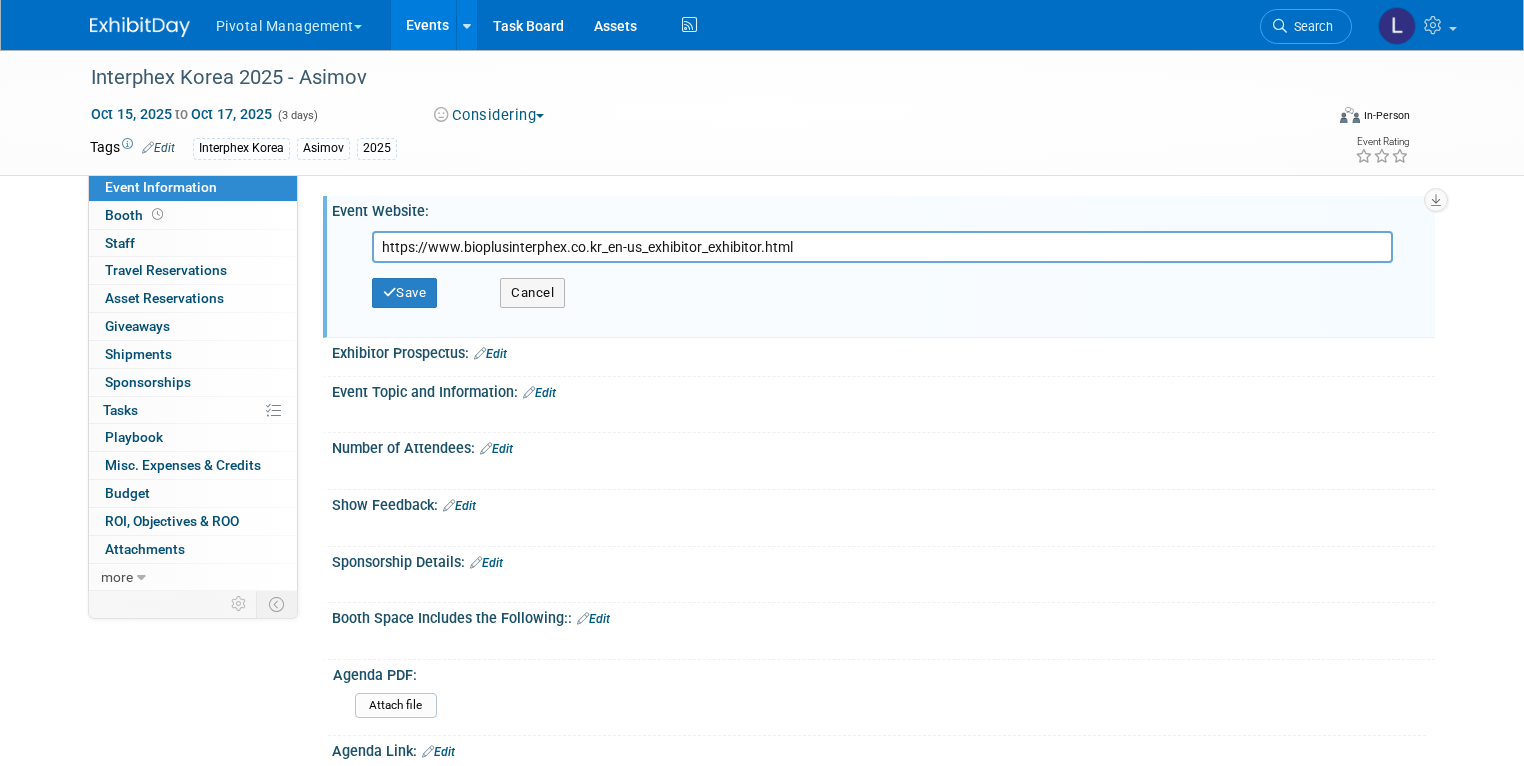 type on "https://www.bioplusinterphex.co.kr_en-us_exhibitor_exhibitor.html" 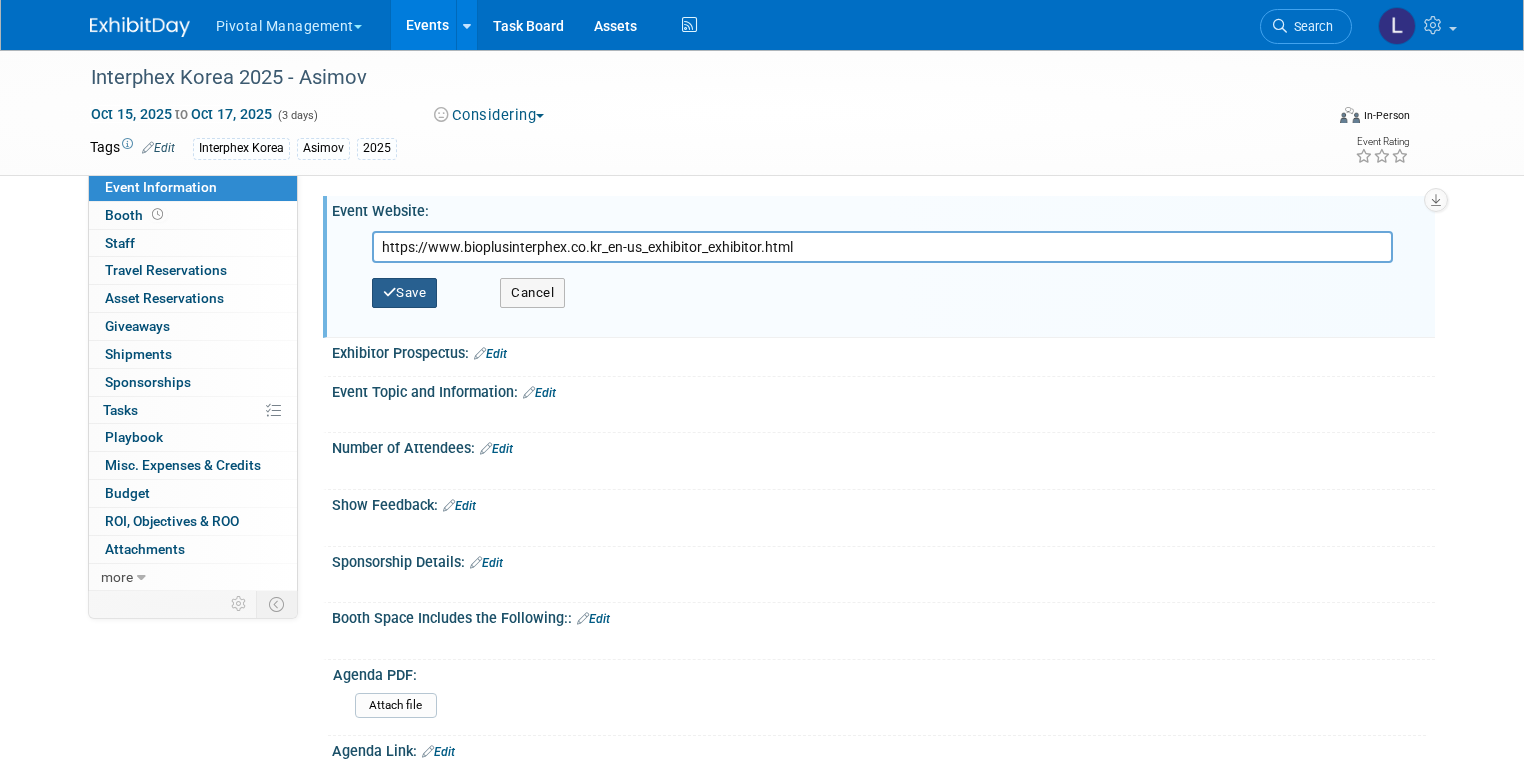 click on "Save" at bounding box center [405, 293] 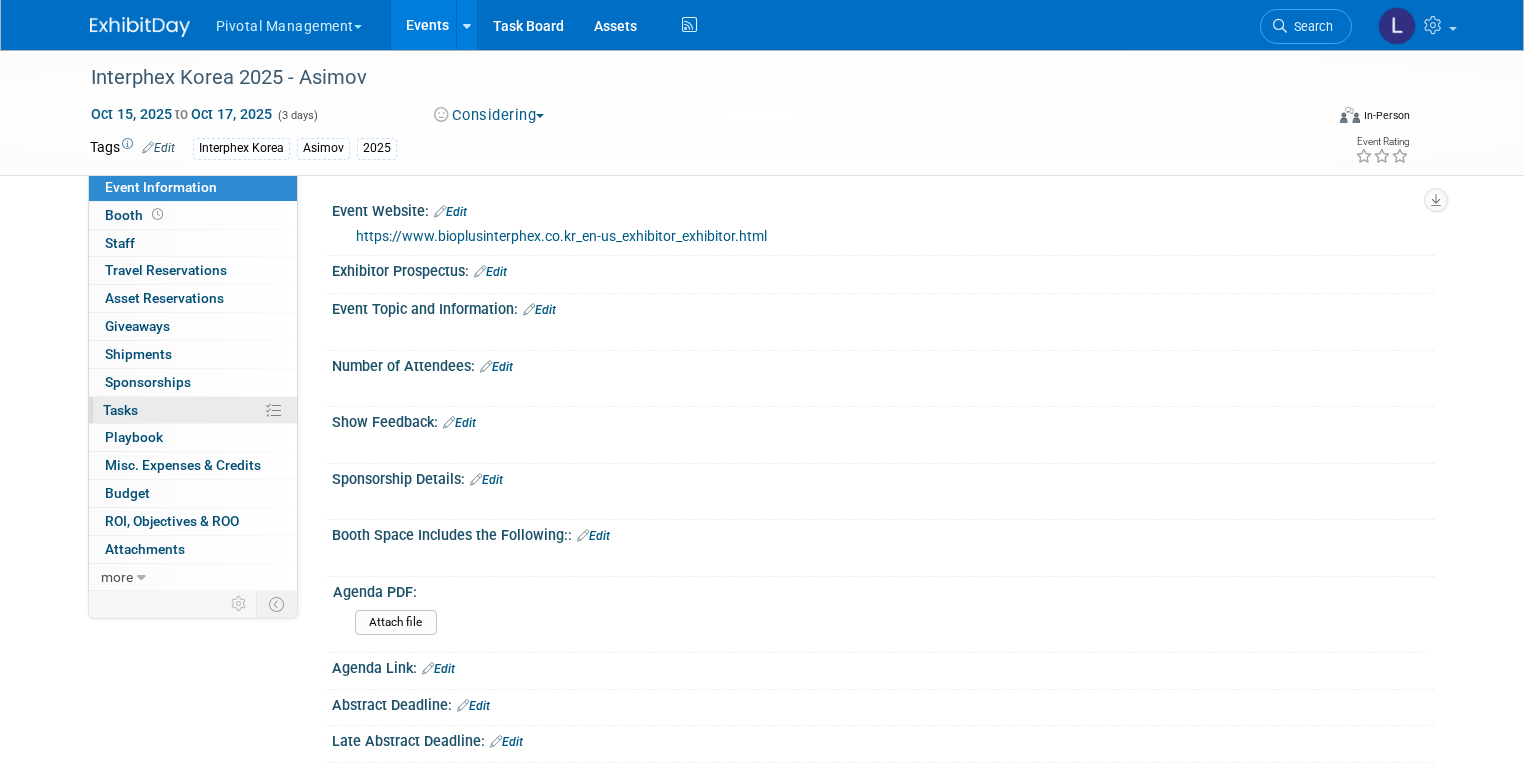 click on "Tasks 0%" at bounding box center [120, 410] 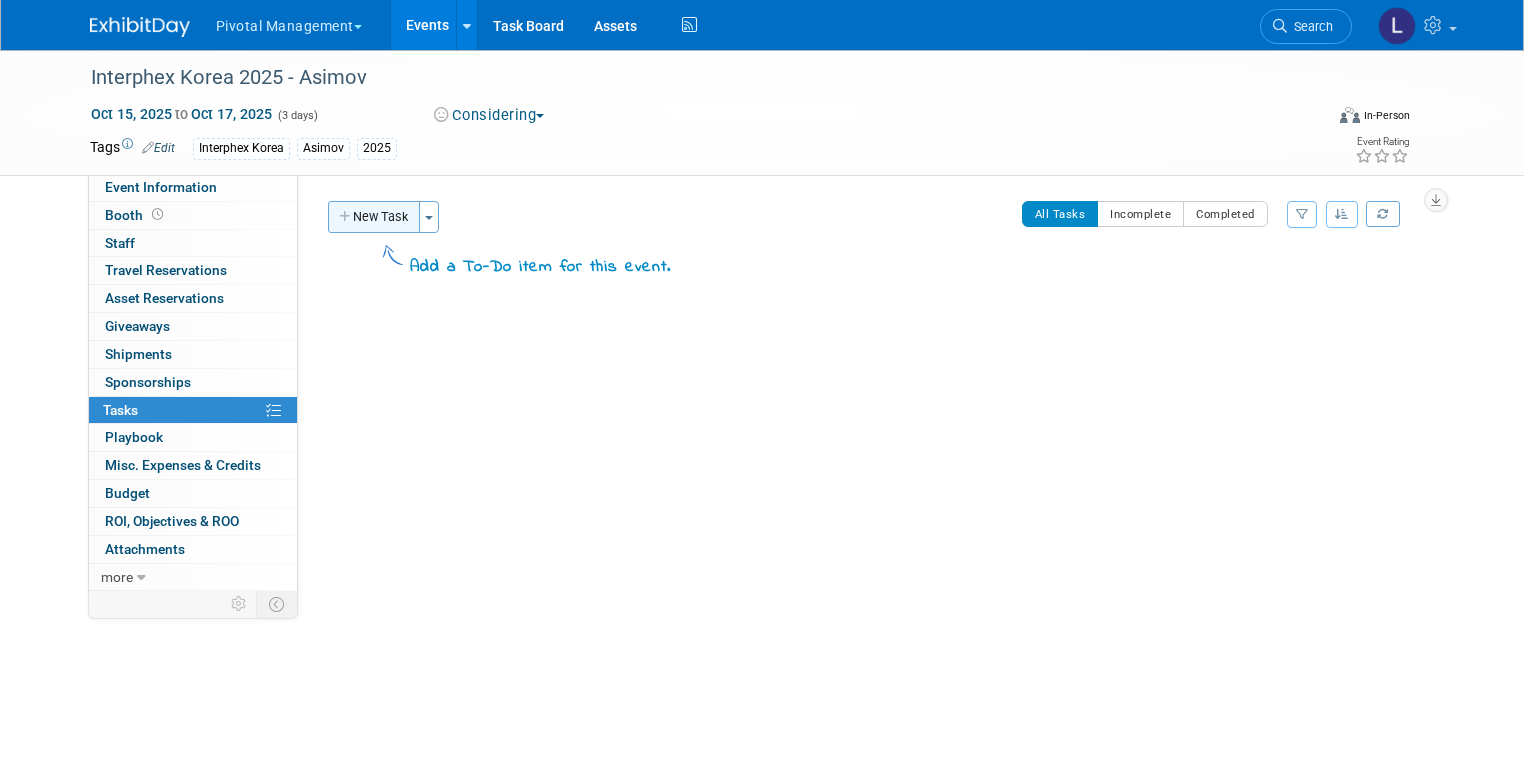 click on "New Task" at bounding box center (374, 217) 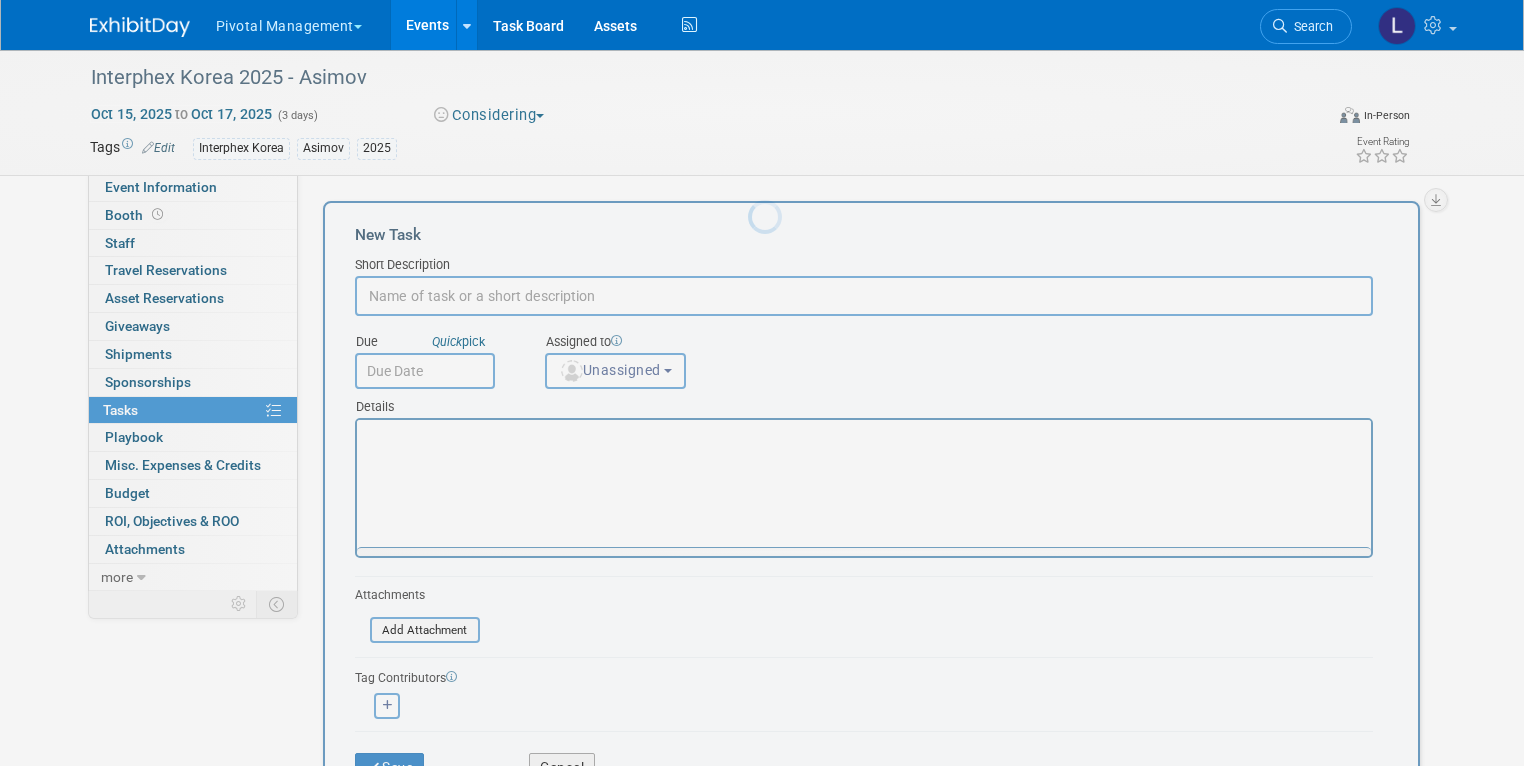 scroll, scrollTop: 0, scrollLeft: 0, axis: both 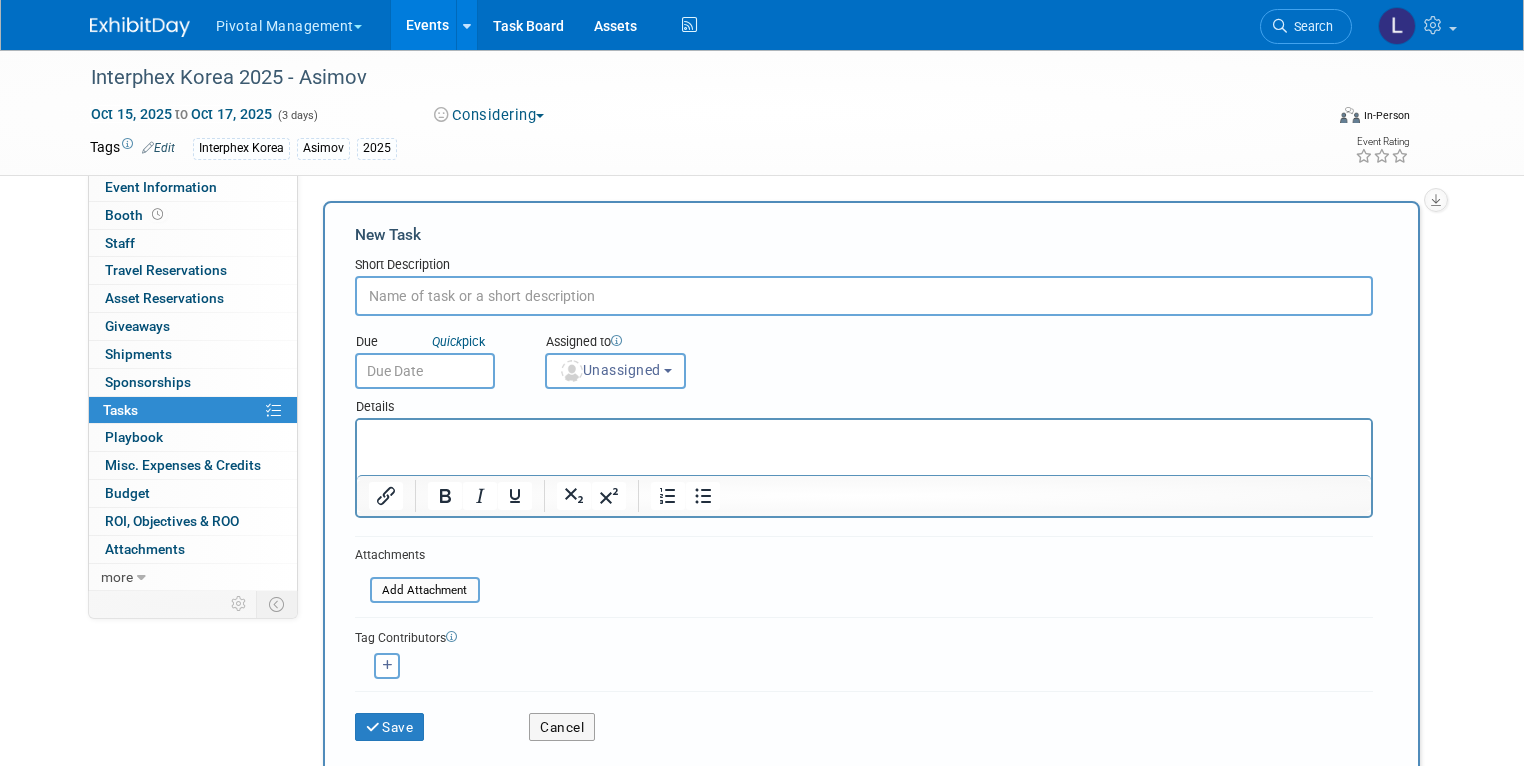 click at bounding box center [863, 438] 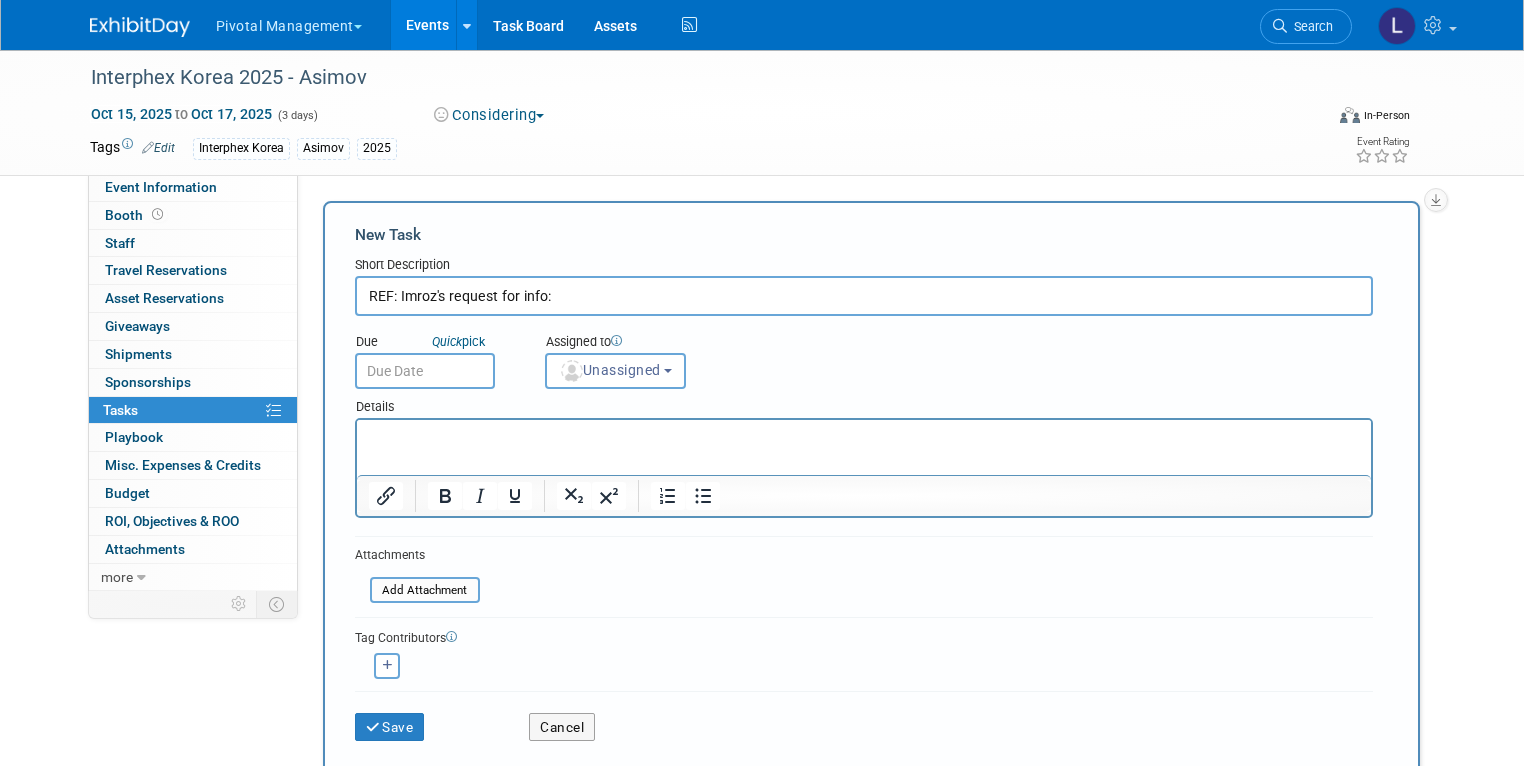 type on "REF: Imroz's request for info:" 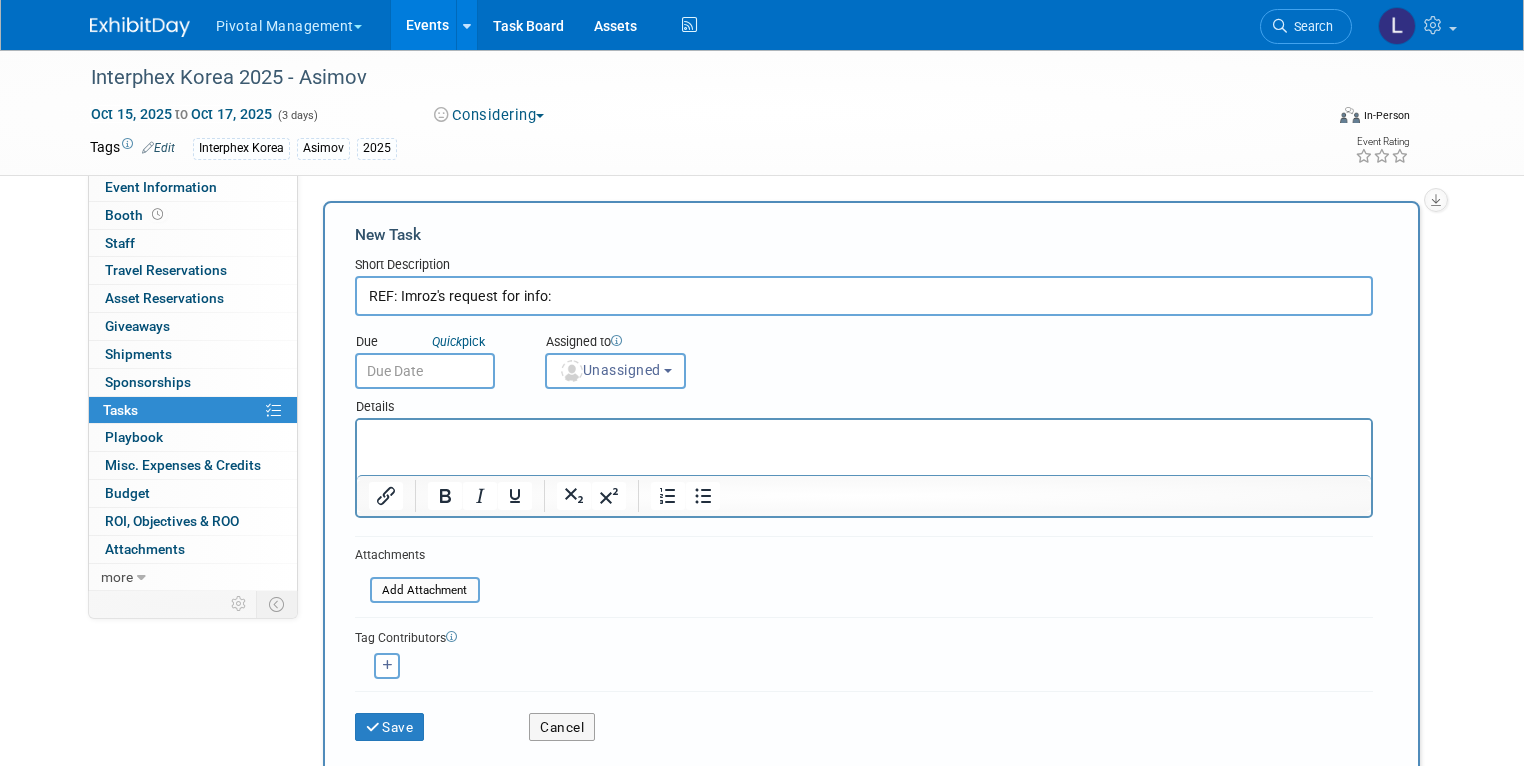 click at bounding box center [863, 438] 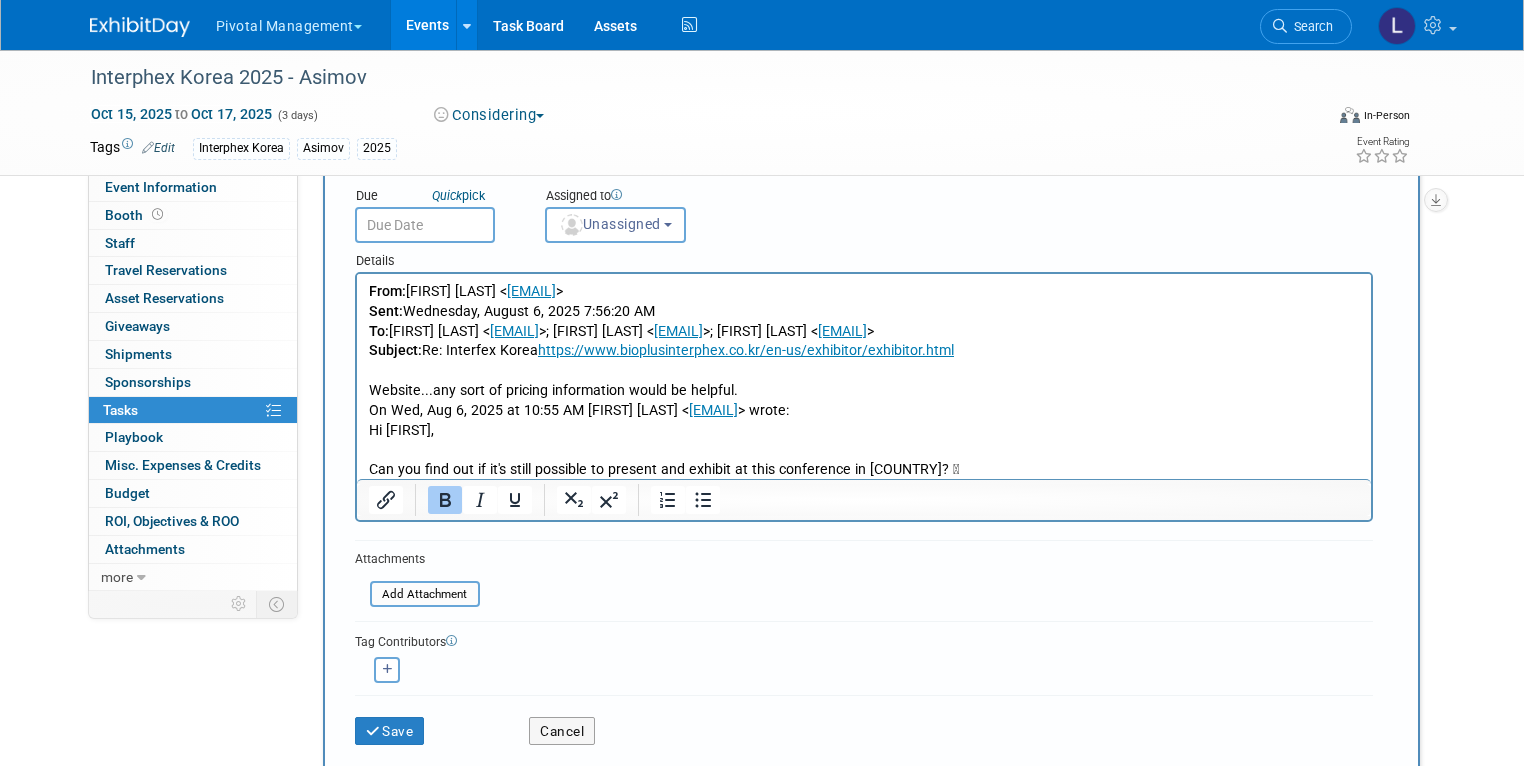 scroll, scrollTop: 174, scrollLeft: 0, axis: vertical 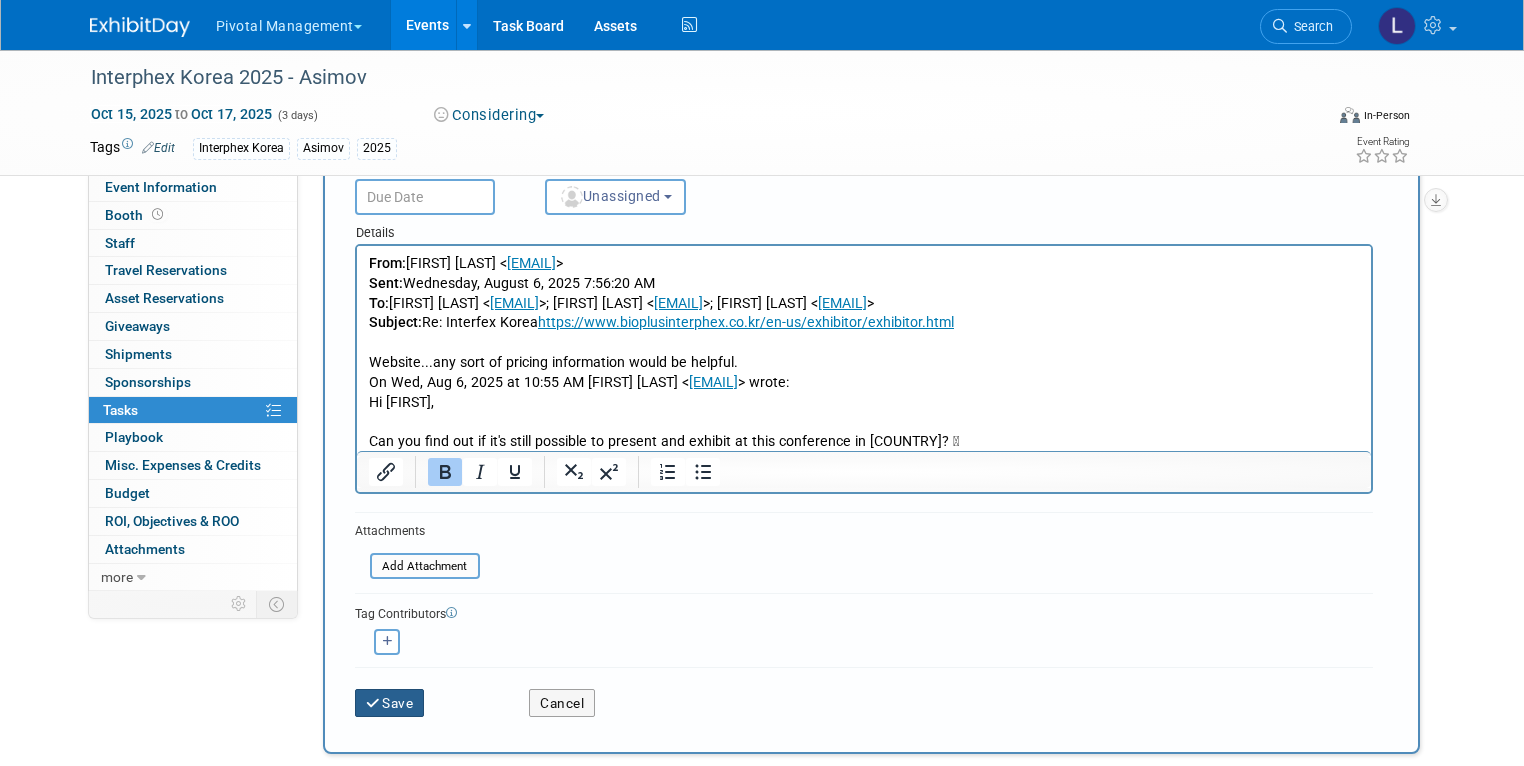 click on "Save" at bounding box center (390, 703) 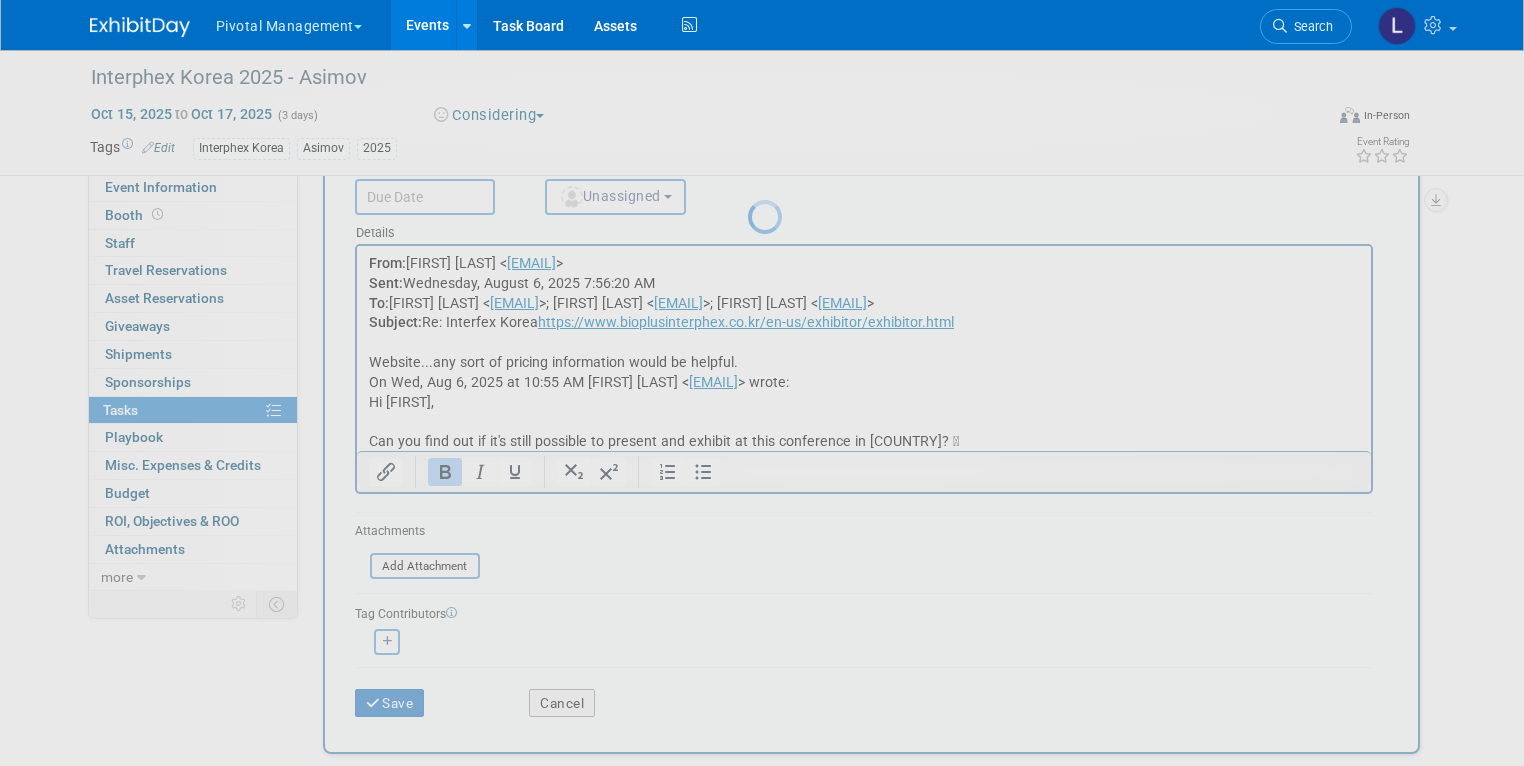 scroll, scrollTop: 0, scrollLeft: 0, axis: both 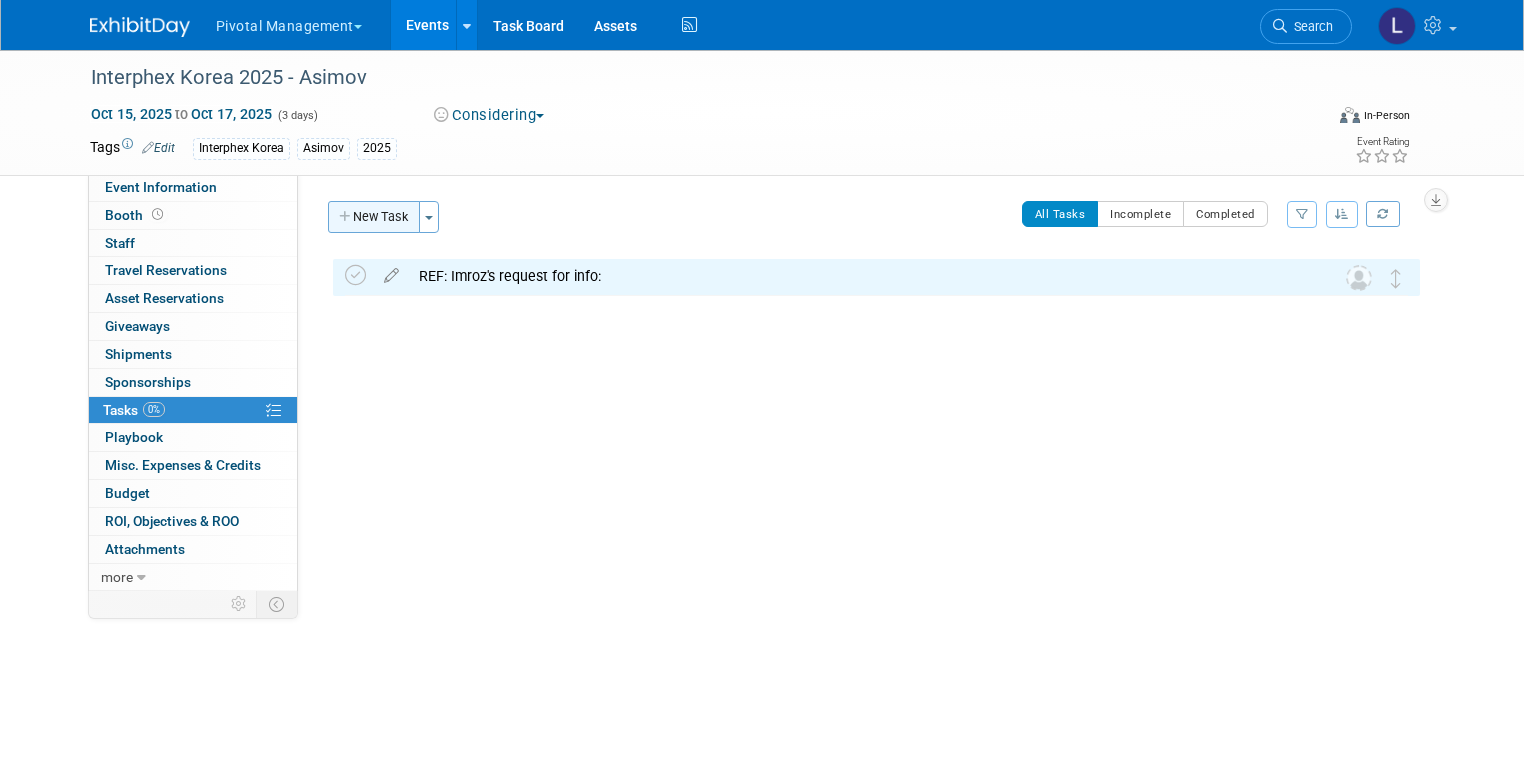 click on "New Task" at bounding box center (374, 217) 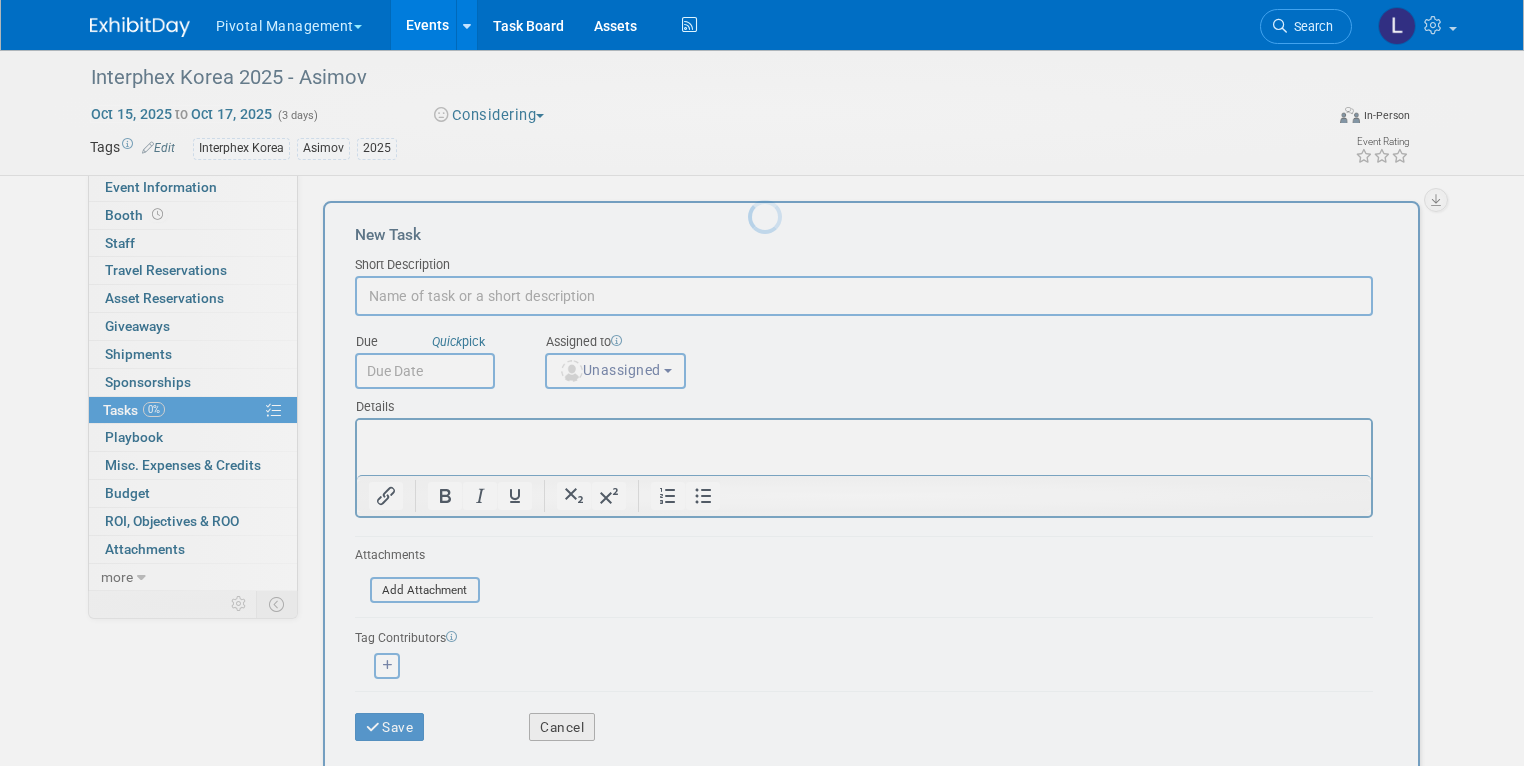 scroll, scrollTop: 0, scrollLeft: 0, axis: both 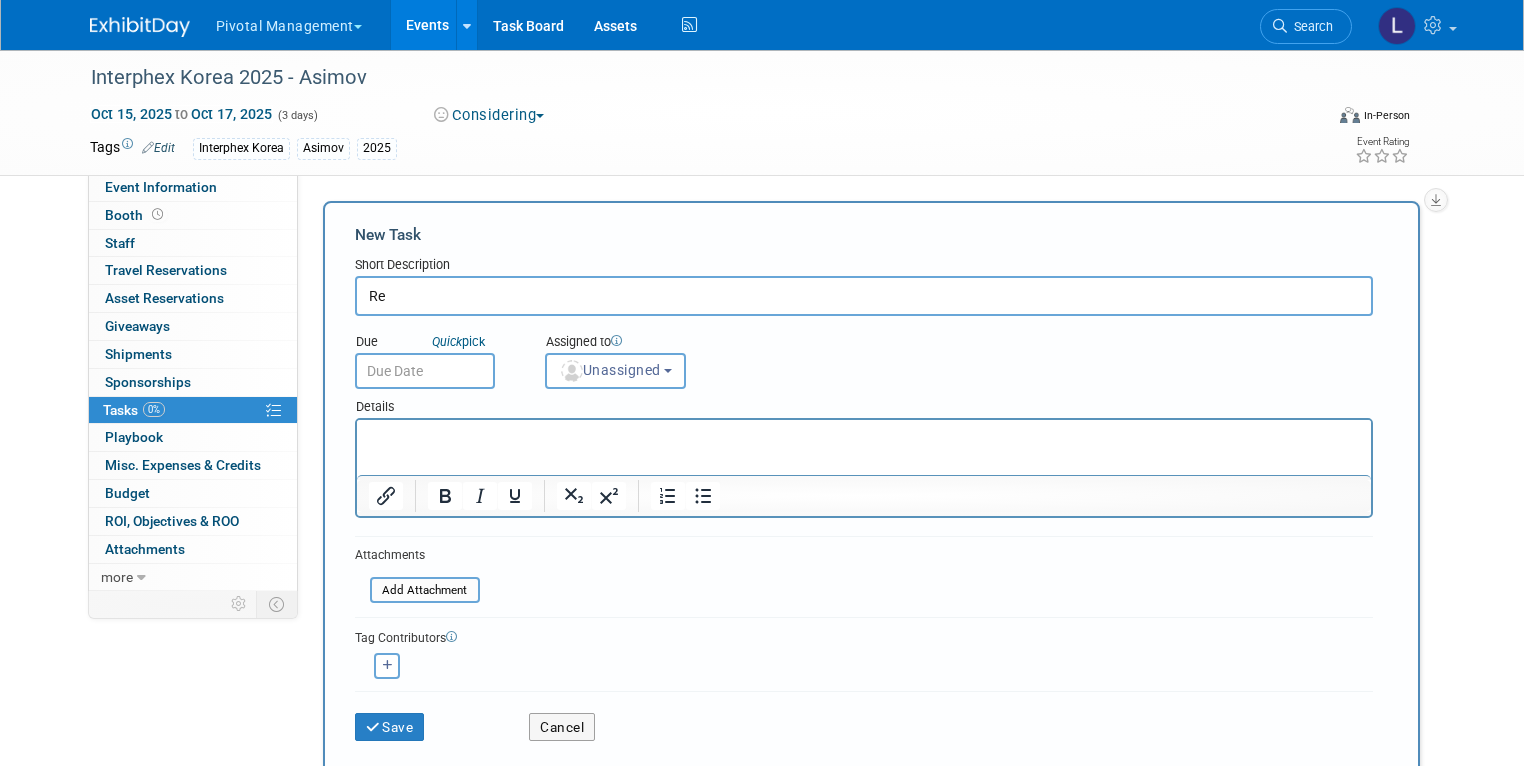 type on "R" 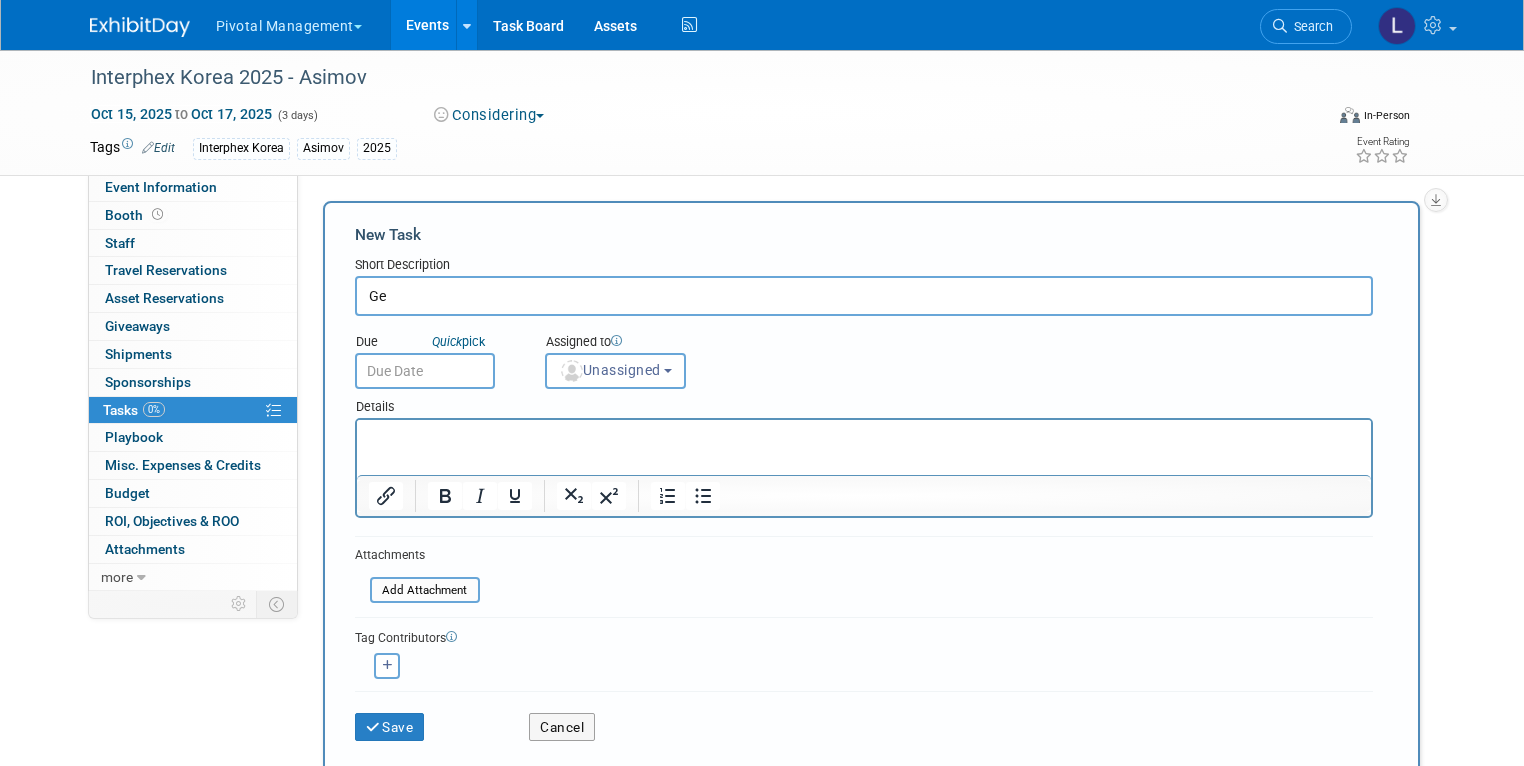 type on "G" 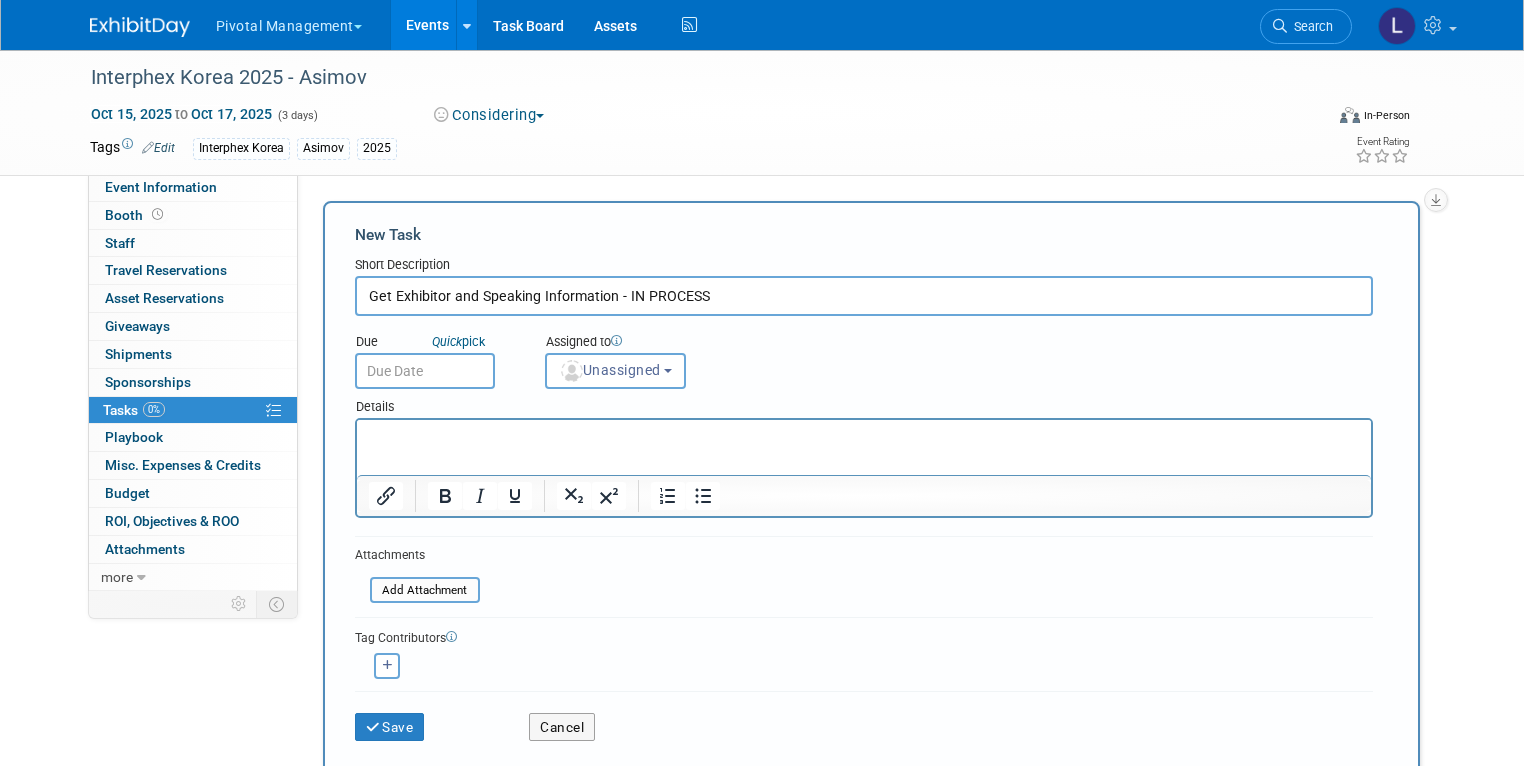 type on "Get Exhibitor and Speaking Information - IN PROCESS" 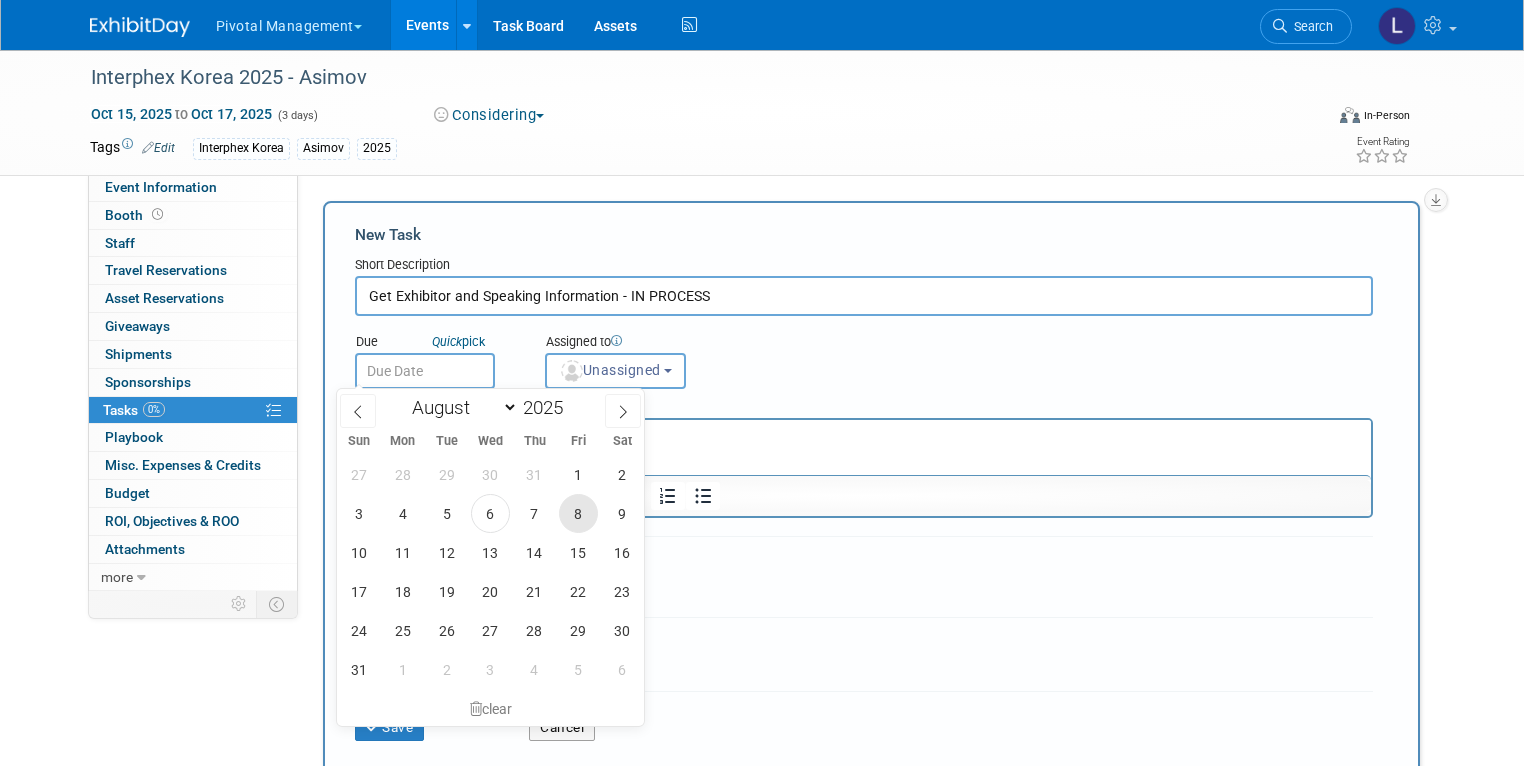 click on "8" at bounding box center (578, 513) 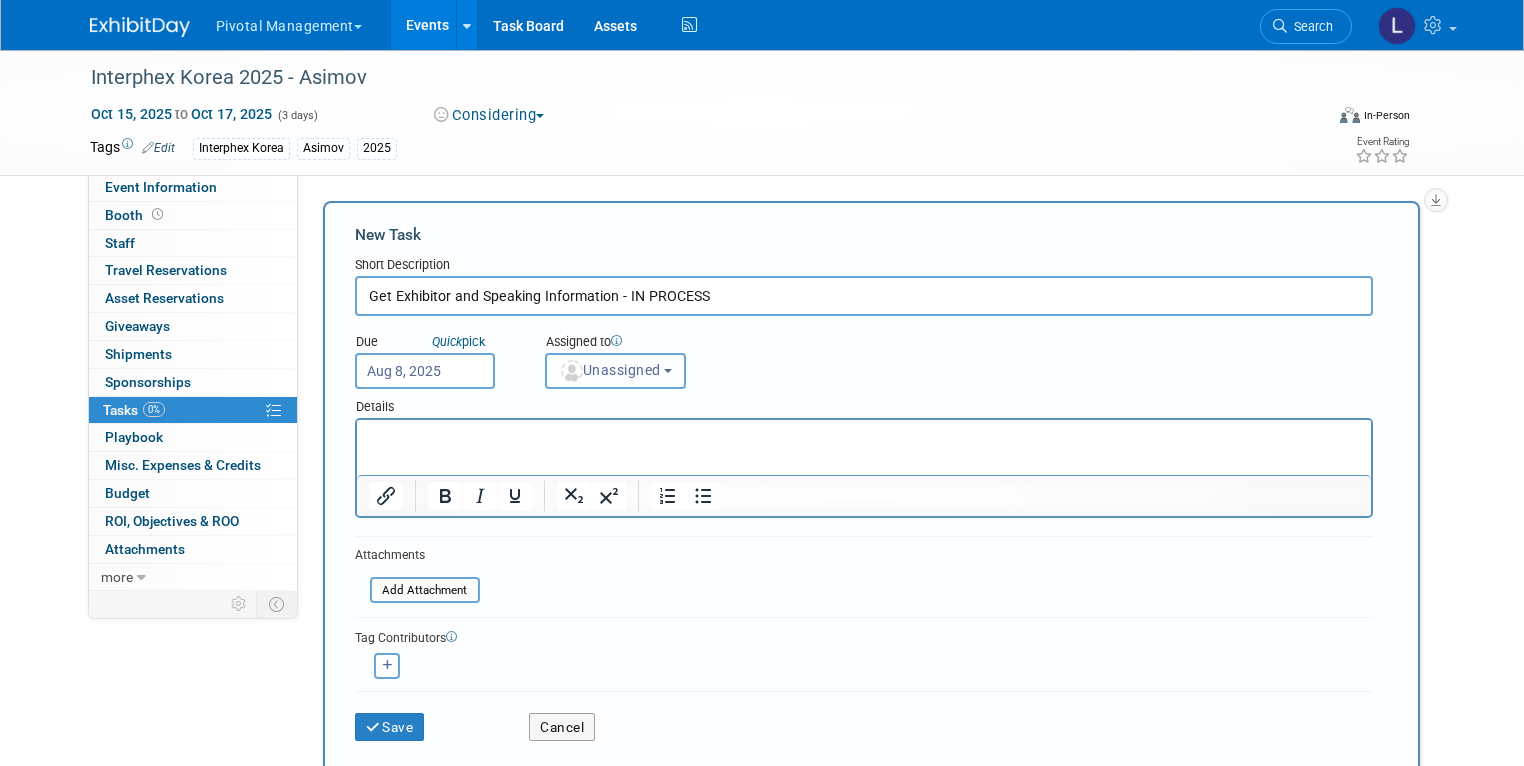 click on "Unassigned" at bounding box center (610, 370) 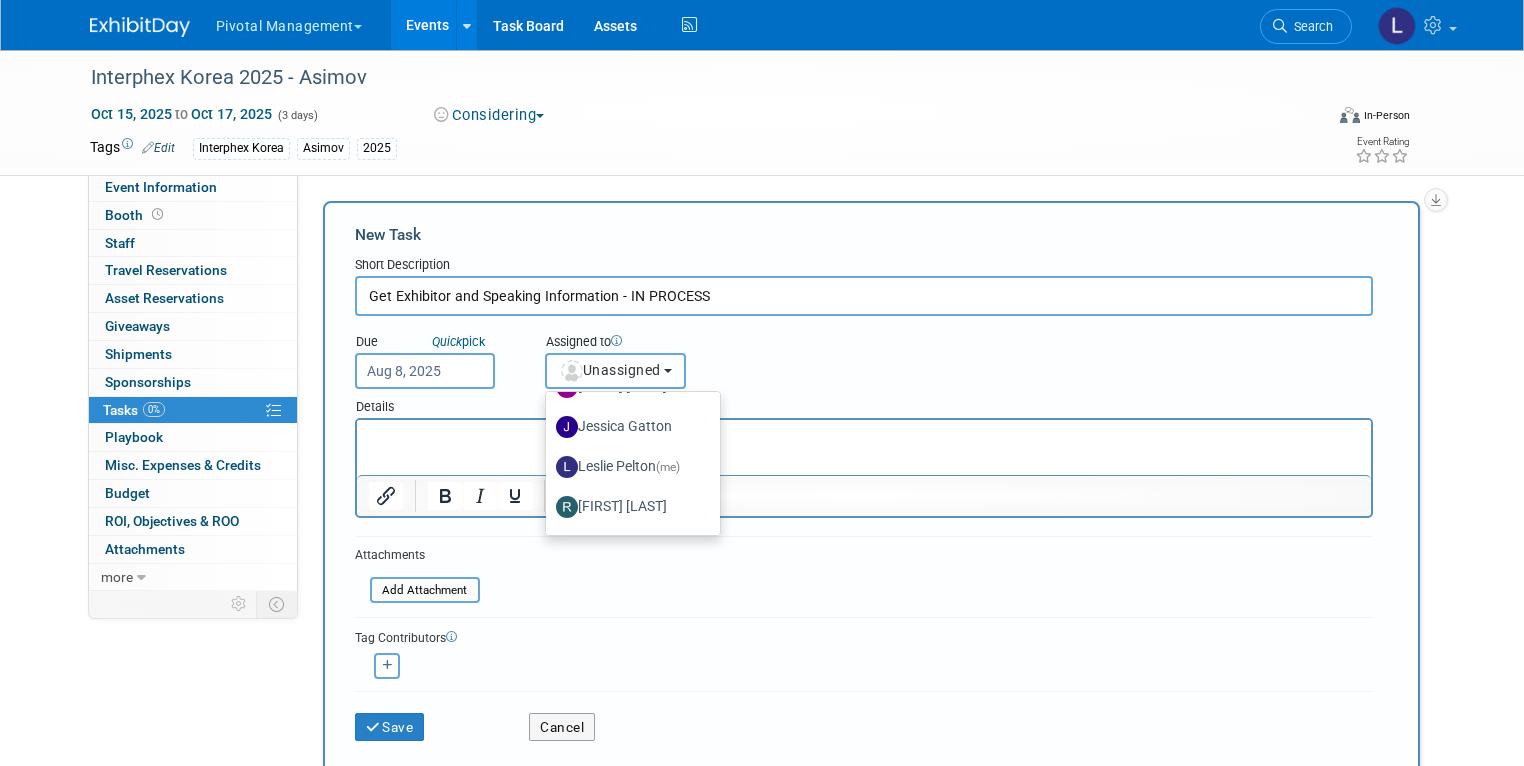 scroll, scrollTop: 117, scrollLeft: 0, axis: vertical 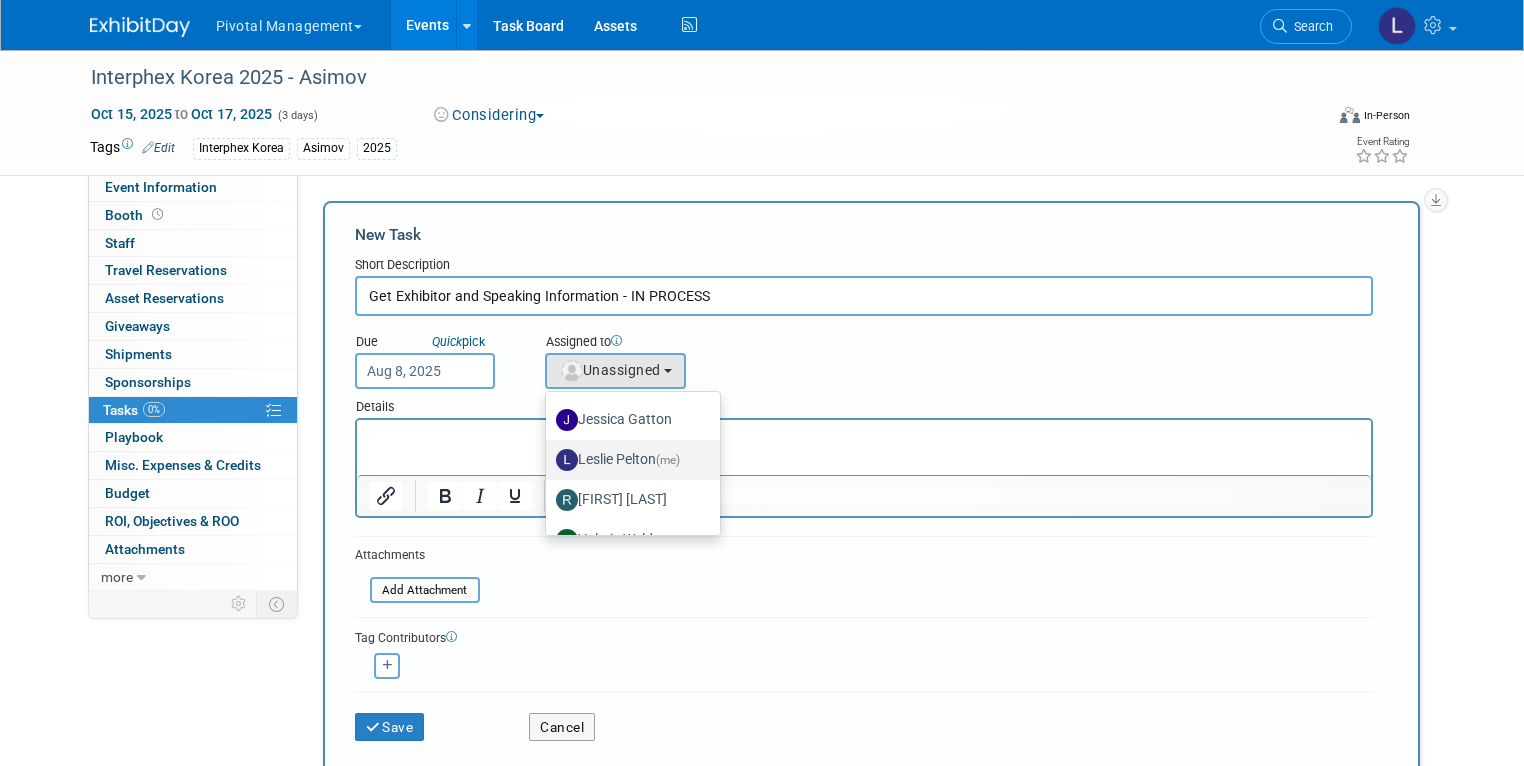click on "(me)" at bounding box center [668, 460] 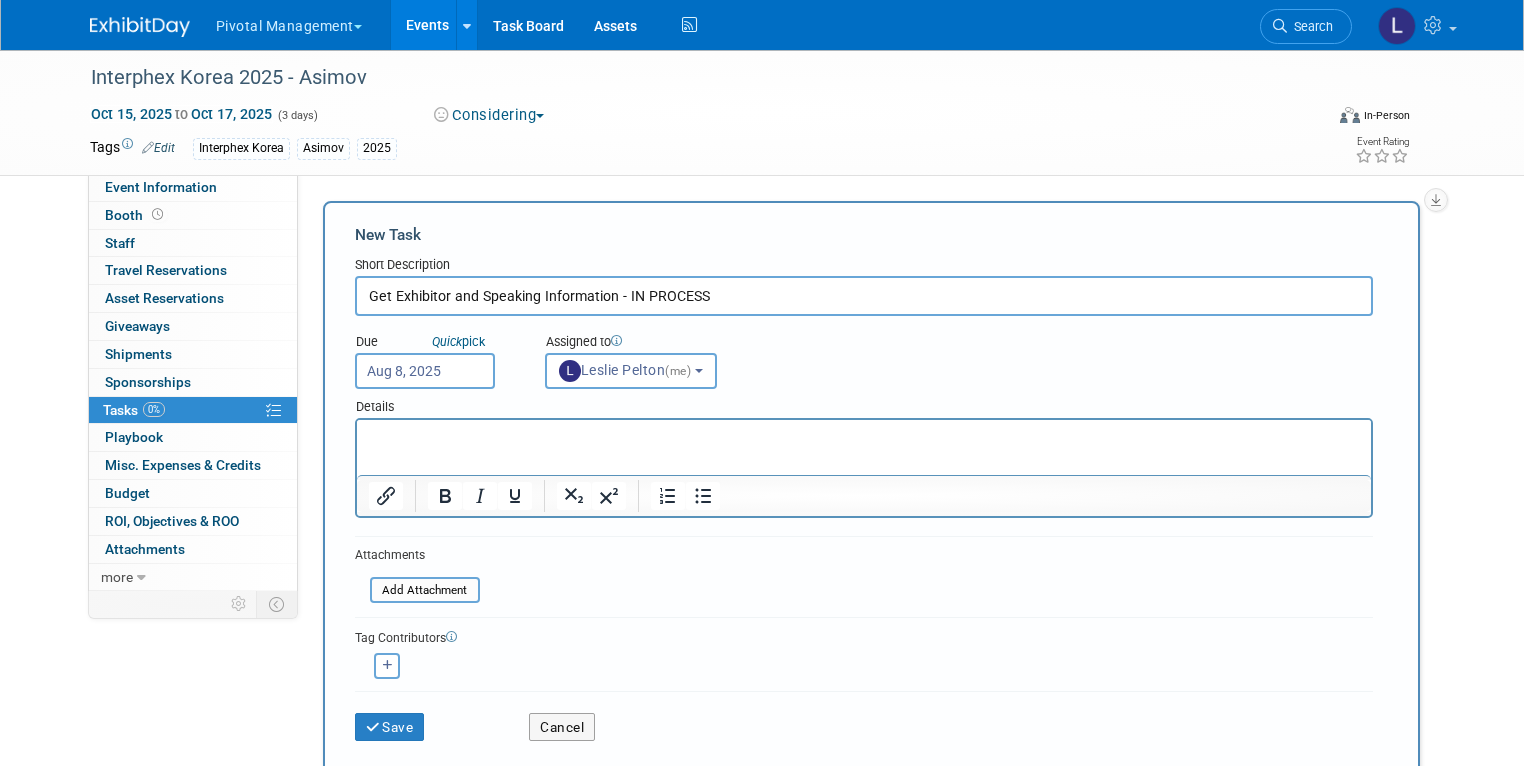 click at bounding box center (863, 438) 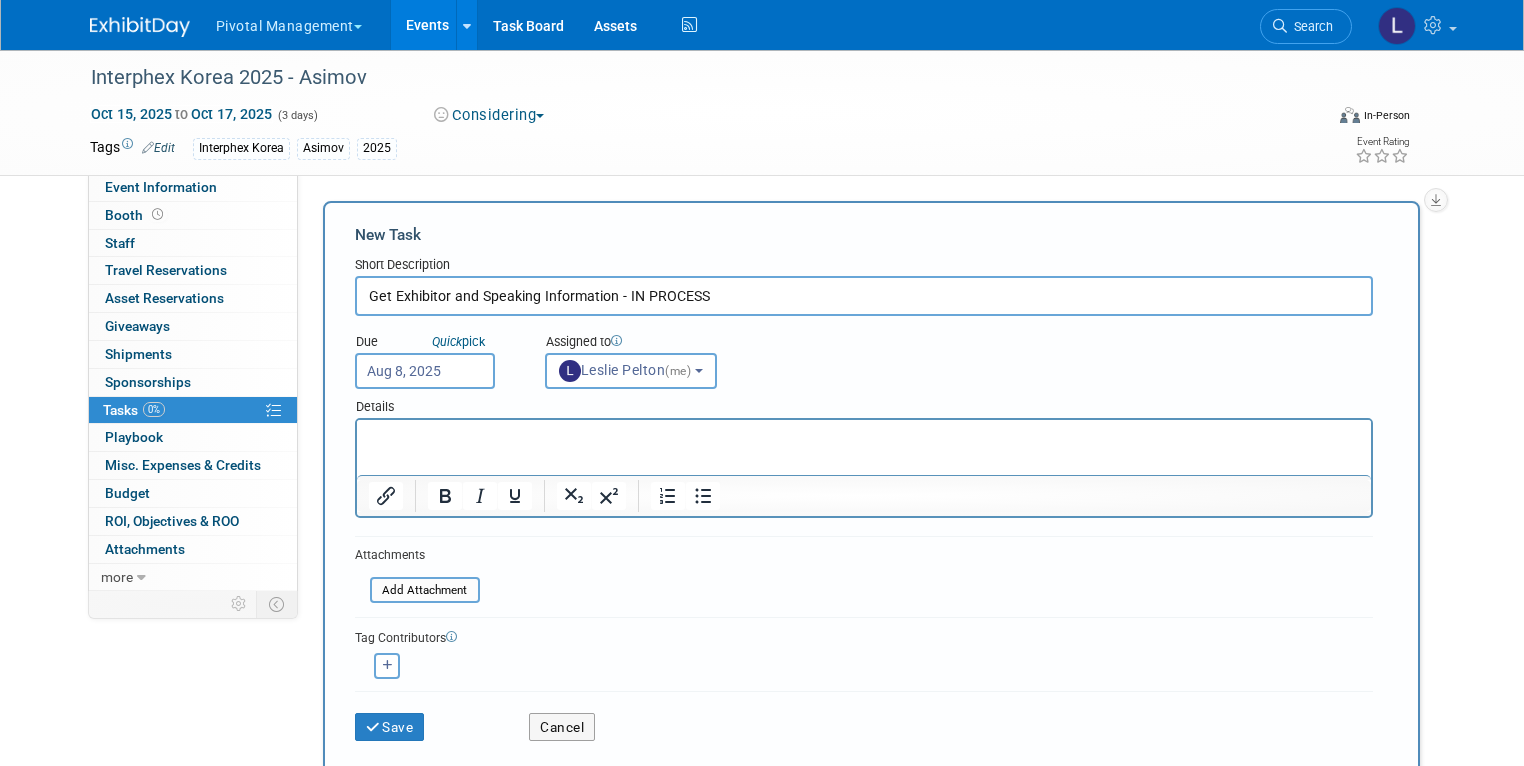 type 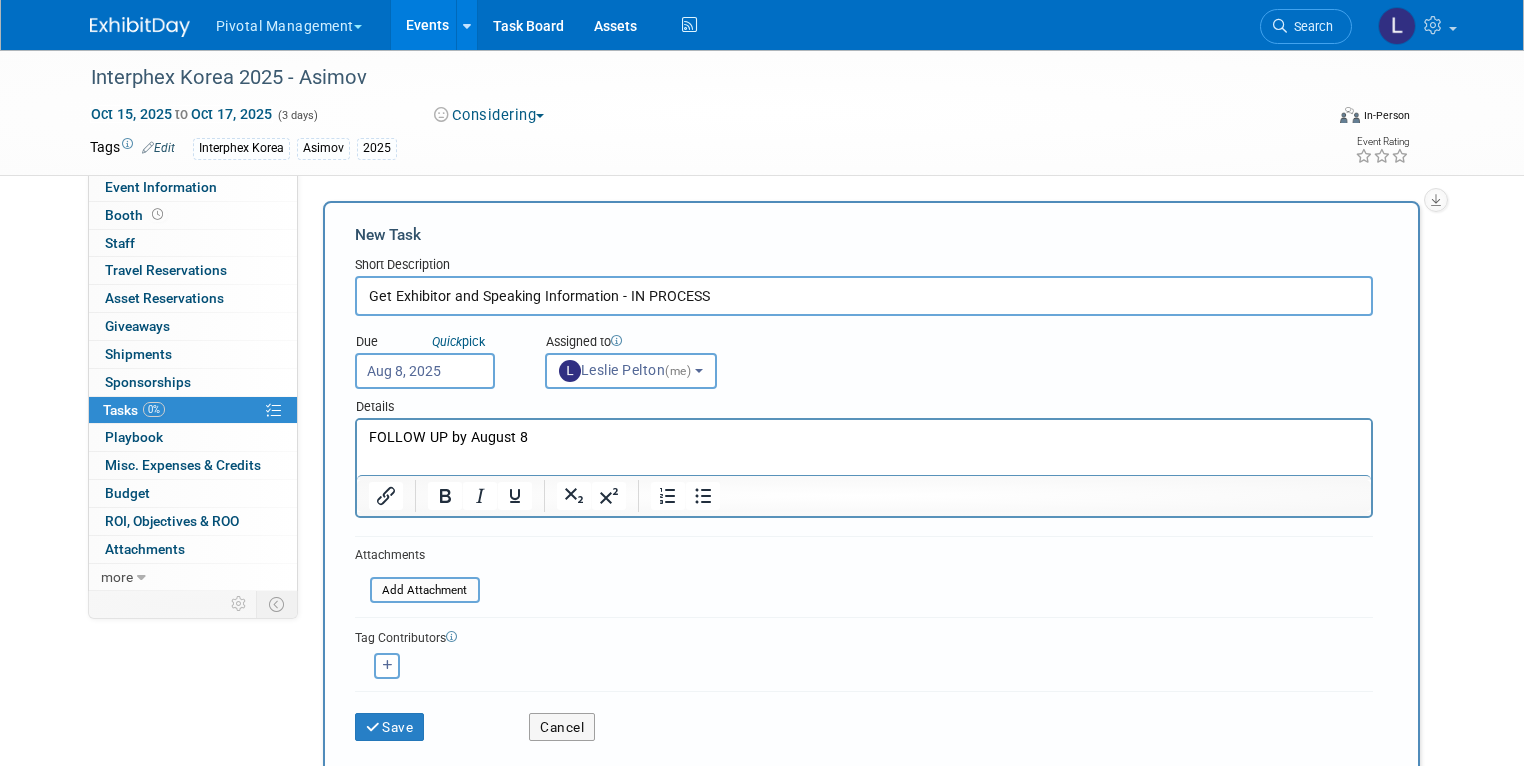 click on "FOLLOW UP by August 8" at bounding box center (863, 438) 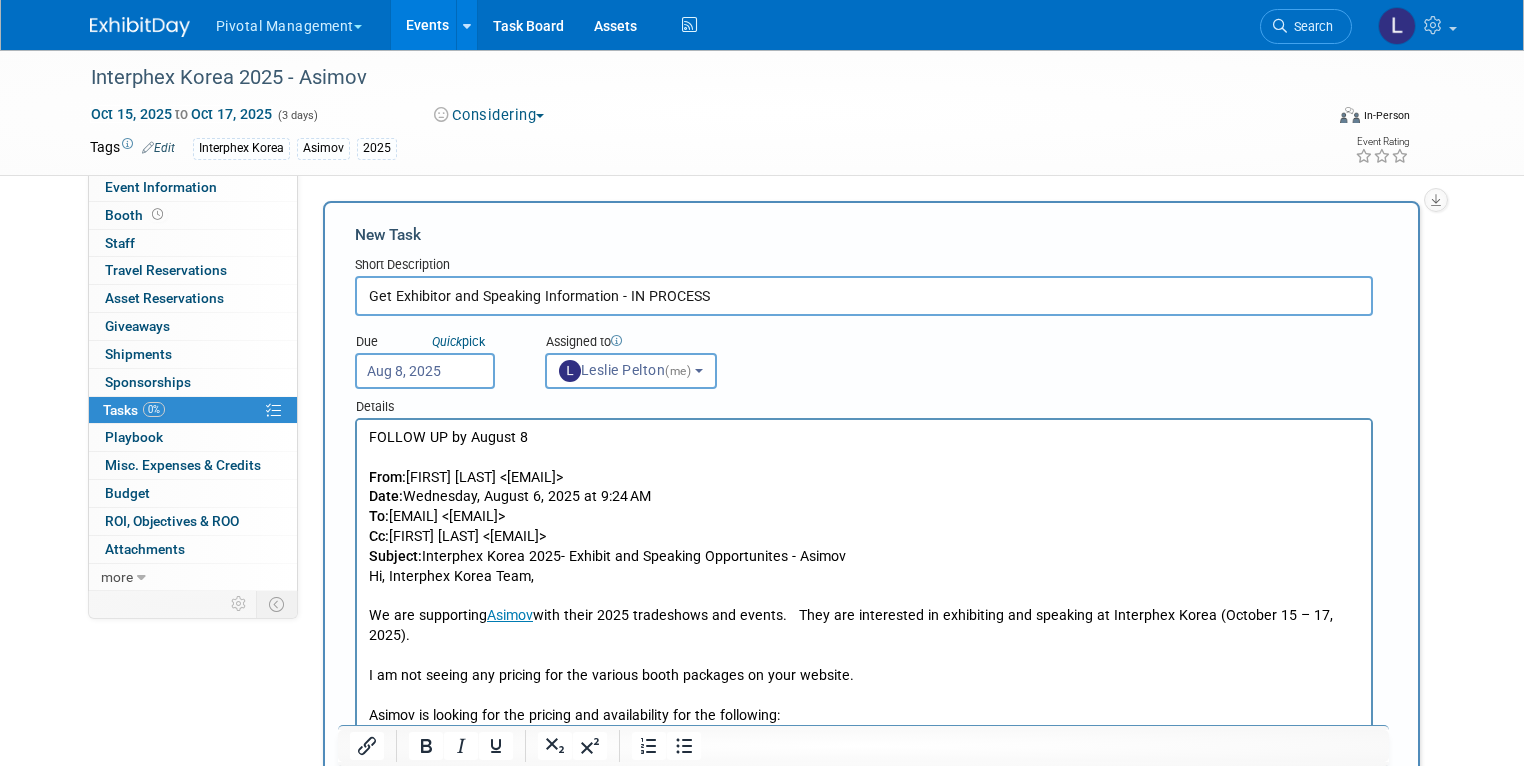 scroll, scrollTop: 136, scrollLeft: 0, axis: vertical 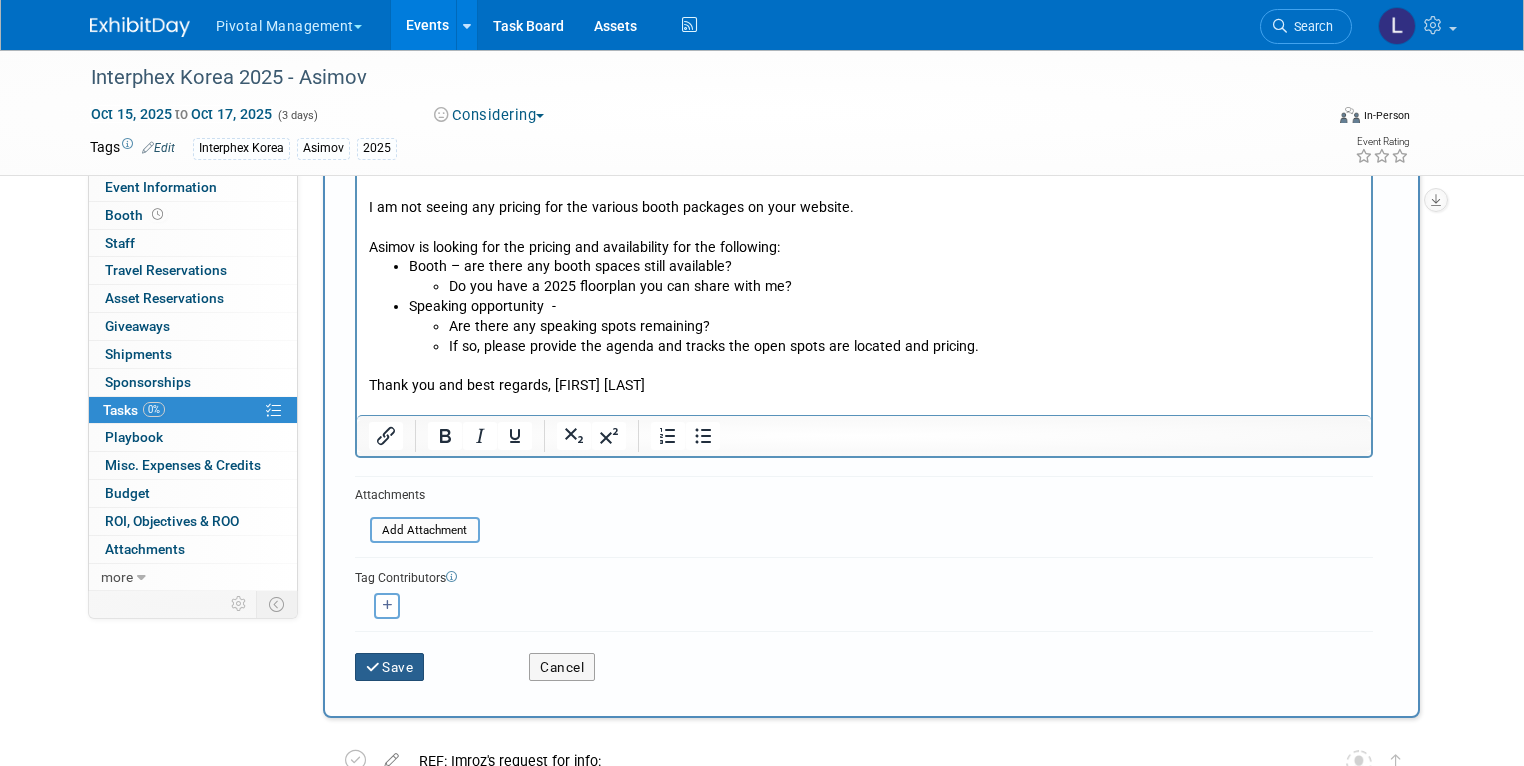click on "Save" at bounding box center [390, 667] 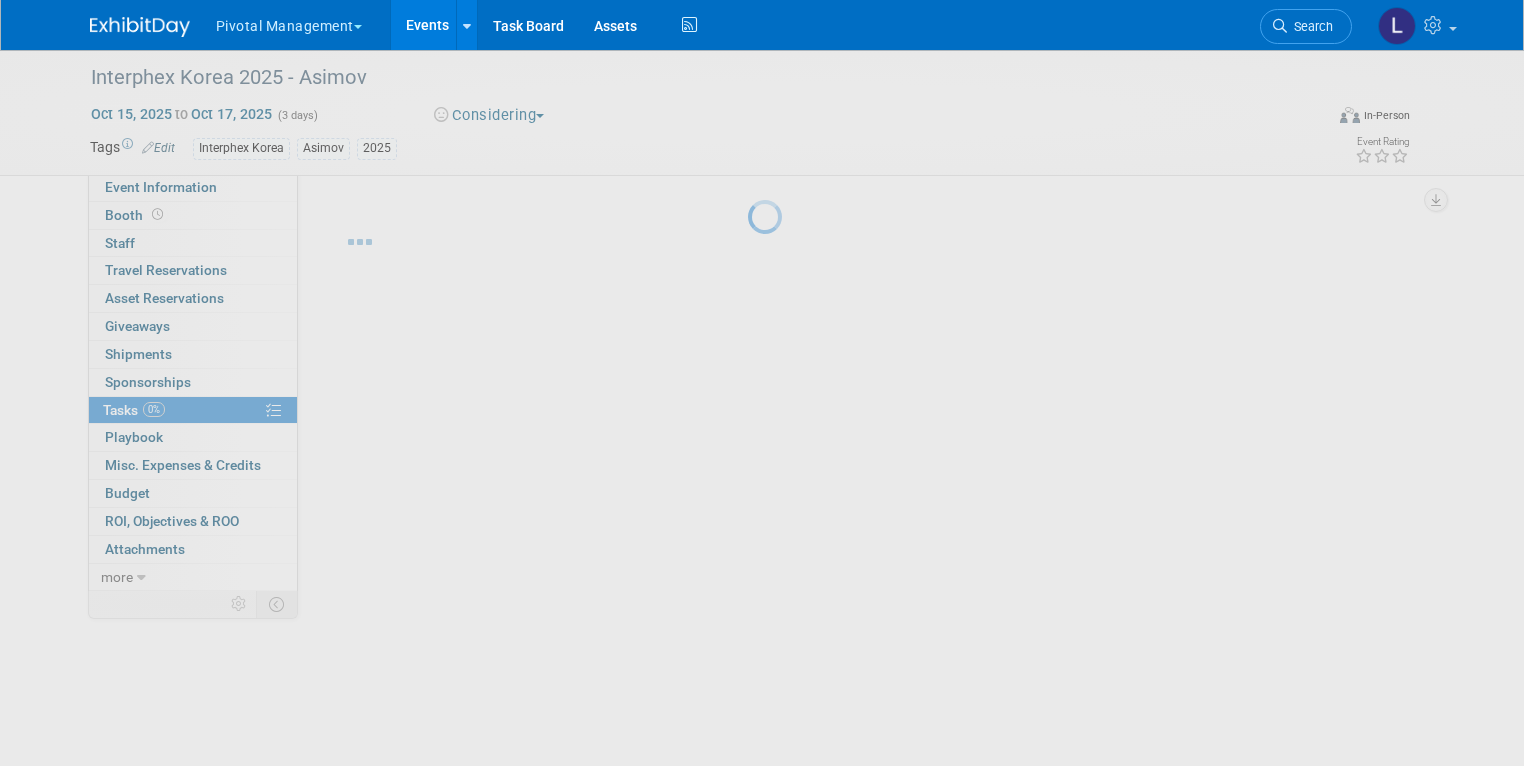 scroll, scrollTop: 0, scrollLeft: 0, axis: both 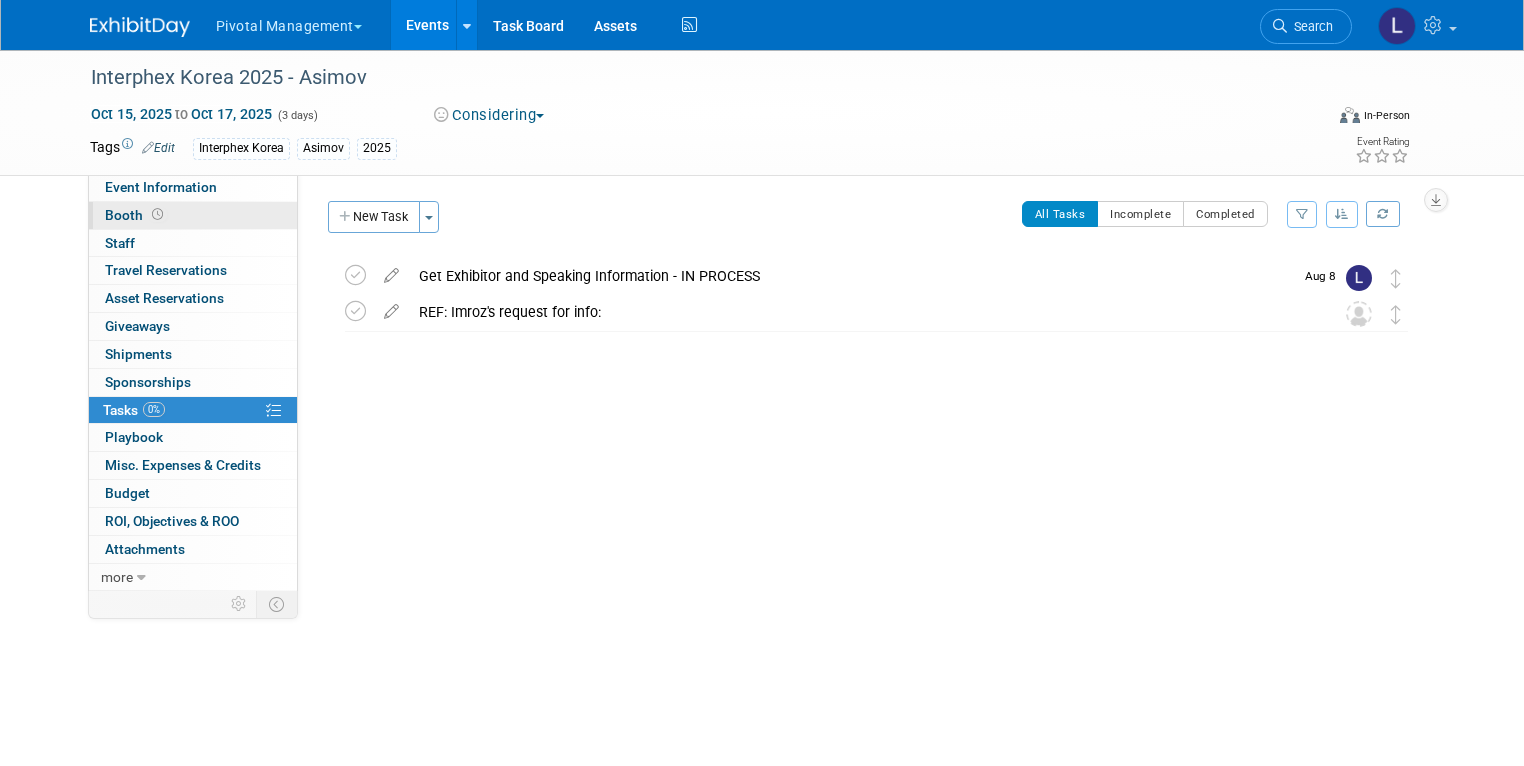 click at bounding box center [157, 214] 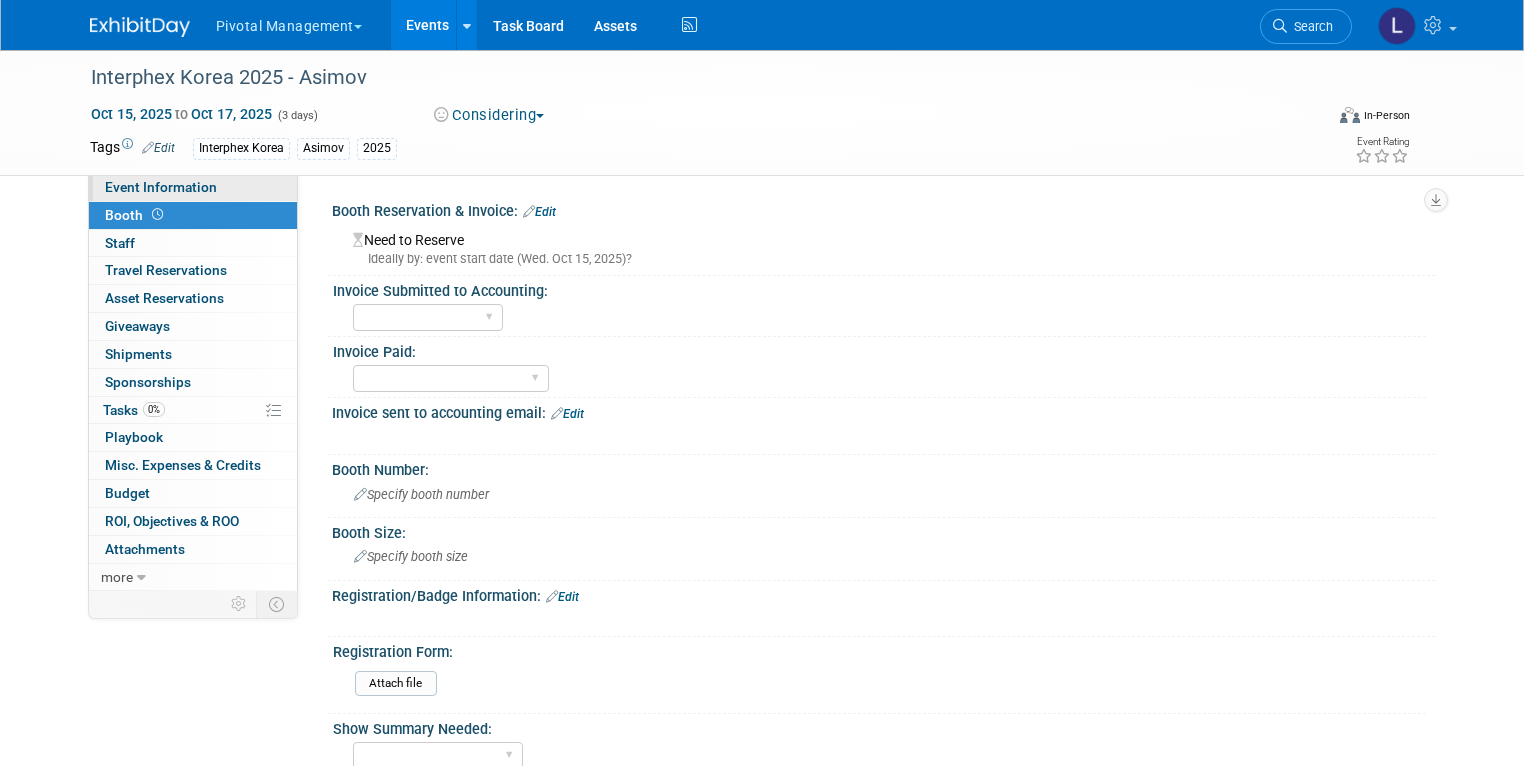 click on "Event Information" at bounding box center [193, 187] 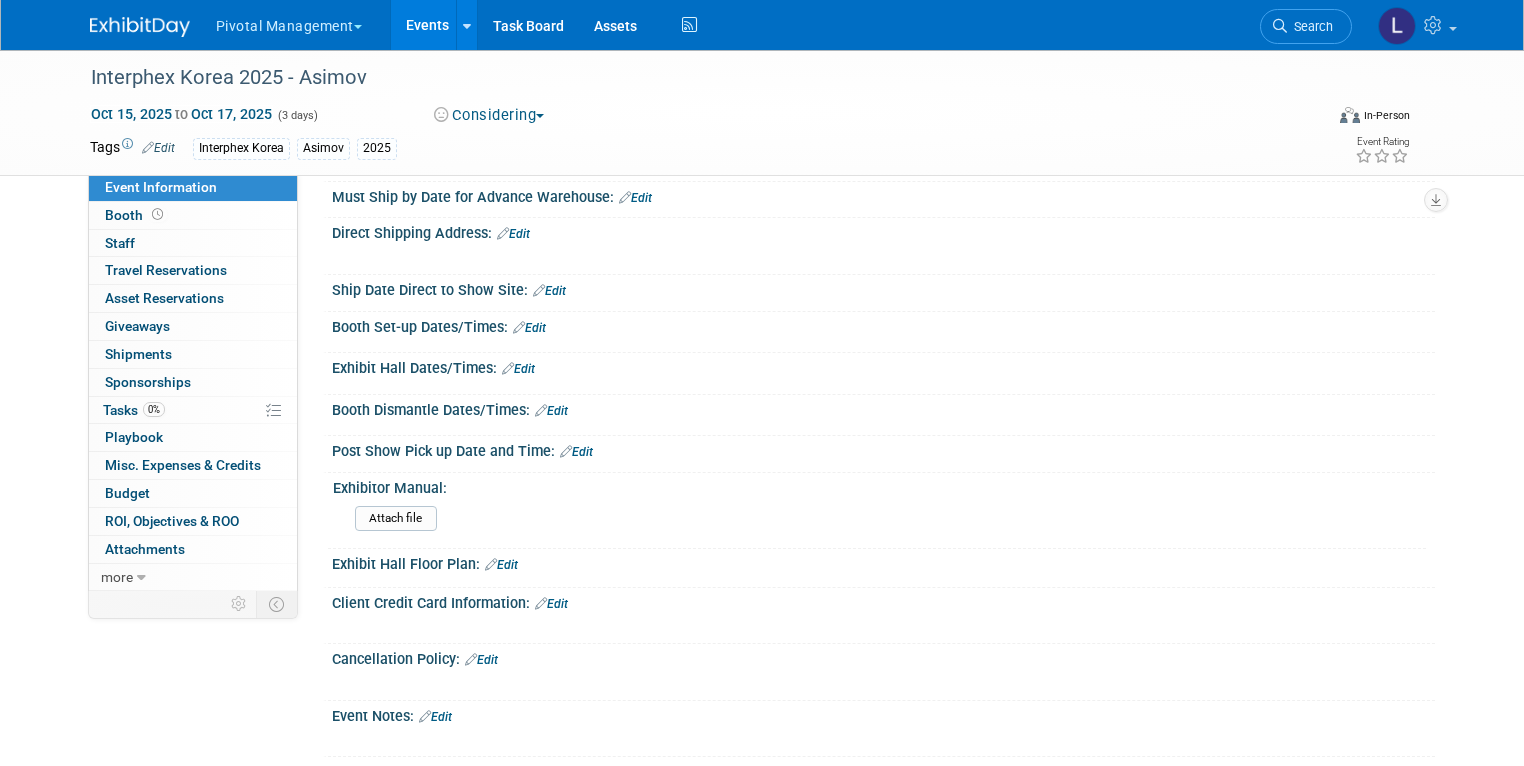 scroll, scrollTop: 1323, scrollLeft: 0, axis: vertical 